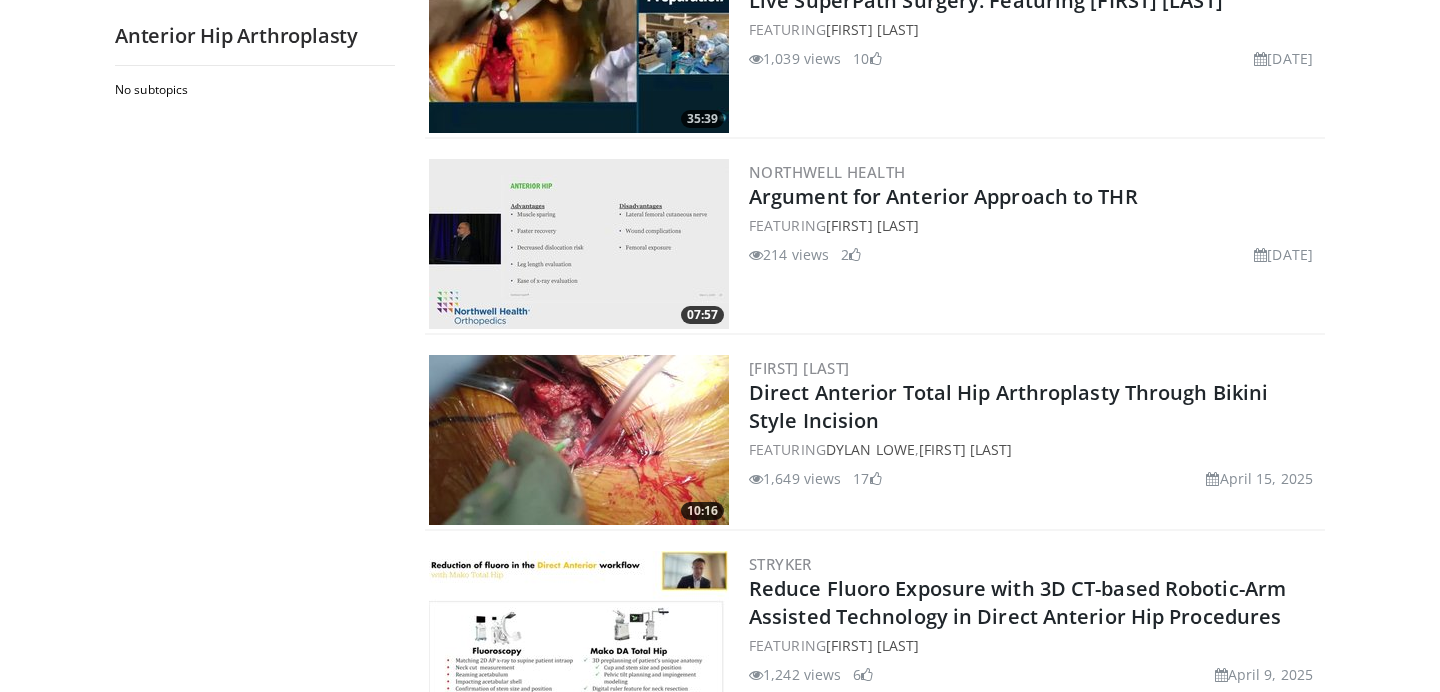scroll, scrollTop: 460, scrollLeft: 0, axis: vertical 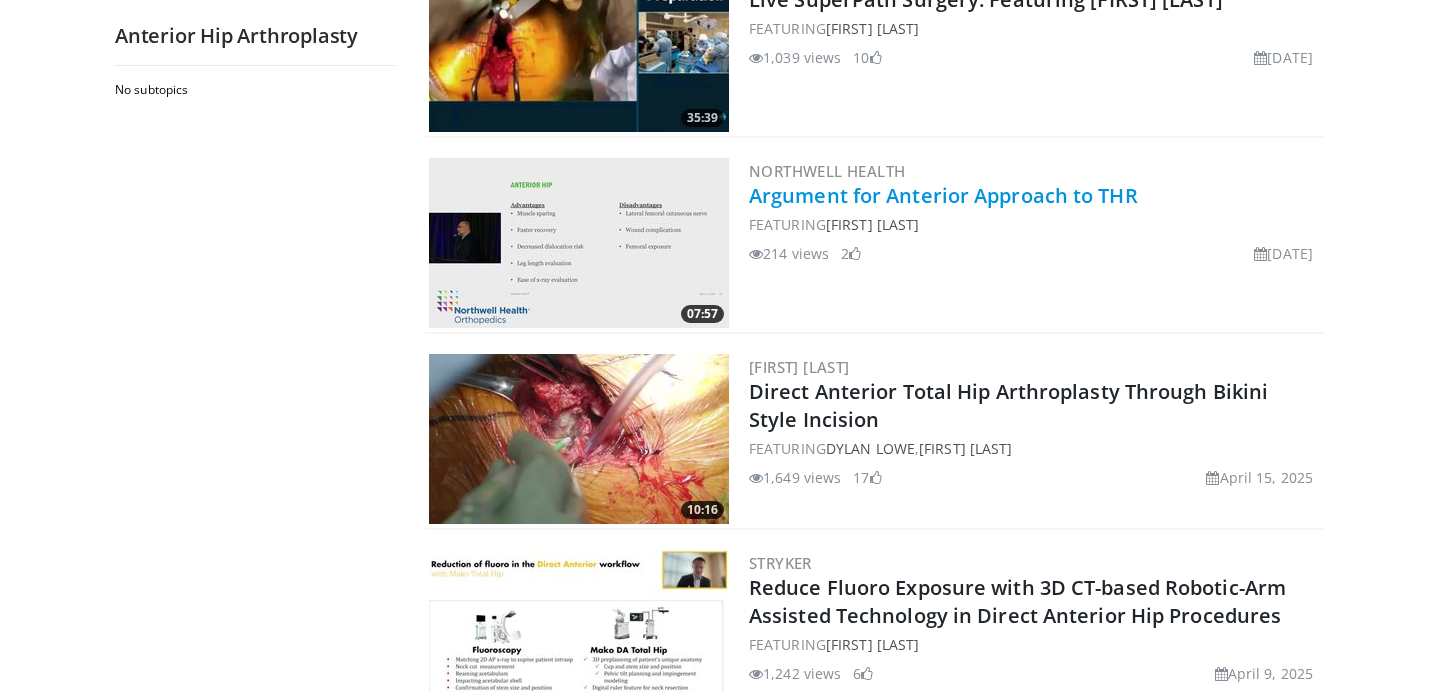 click on "Argument for Anterior Approach to THR" at bounding box center (943, 195) 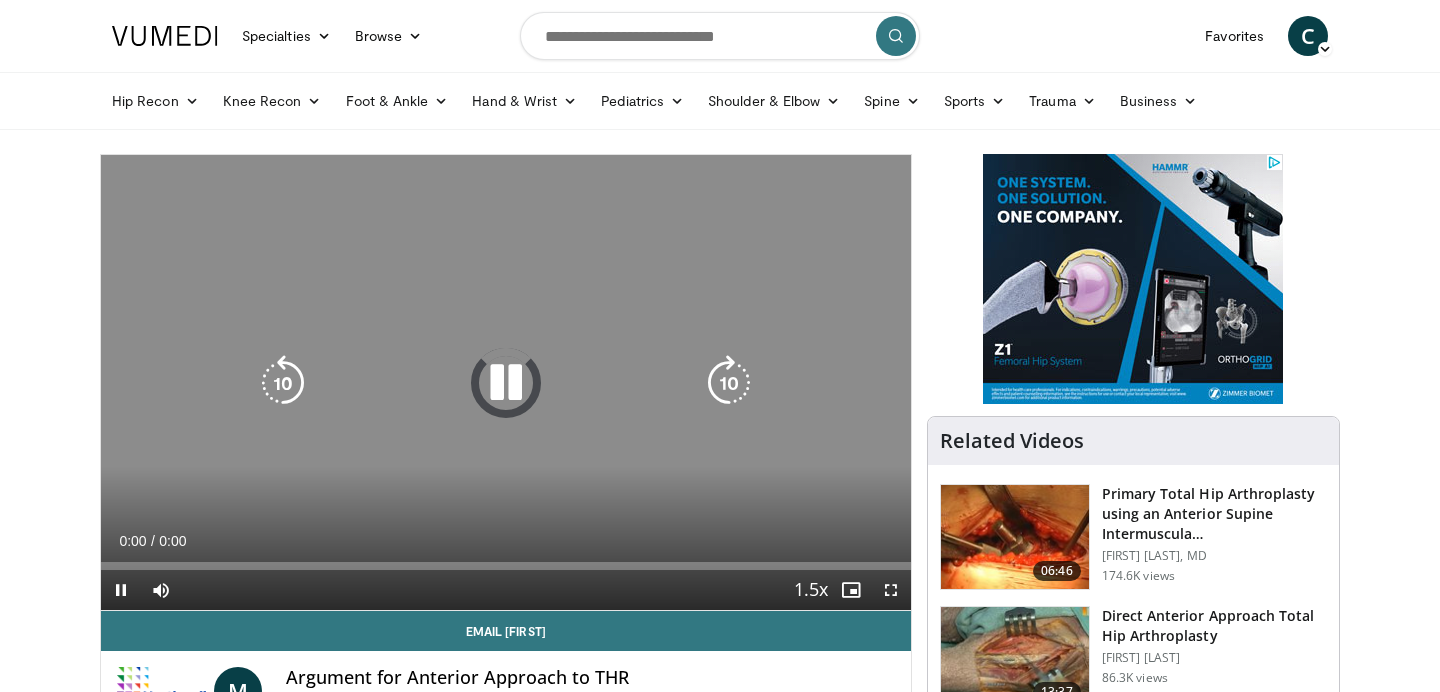 scroll, scrollTop: 0, scrollLeft: 0, axis: both 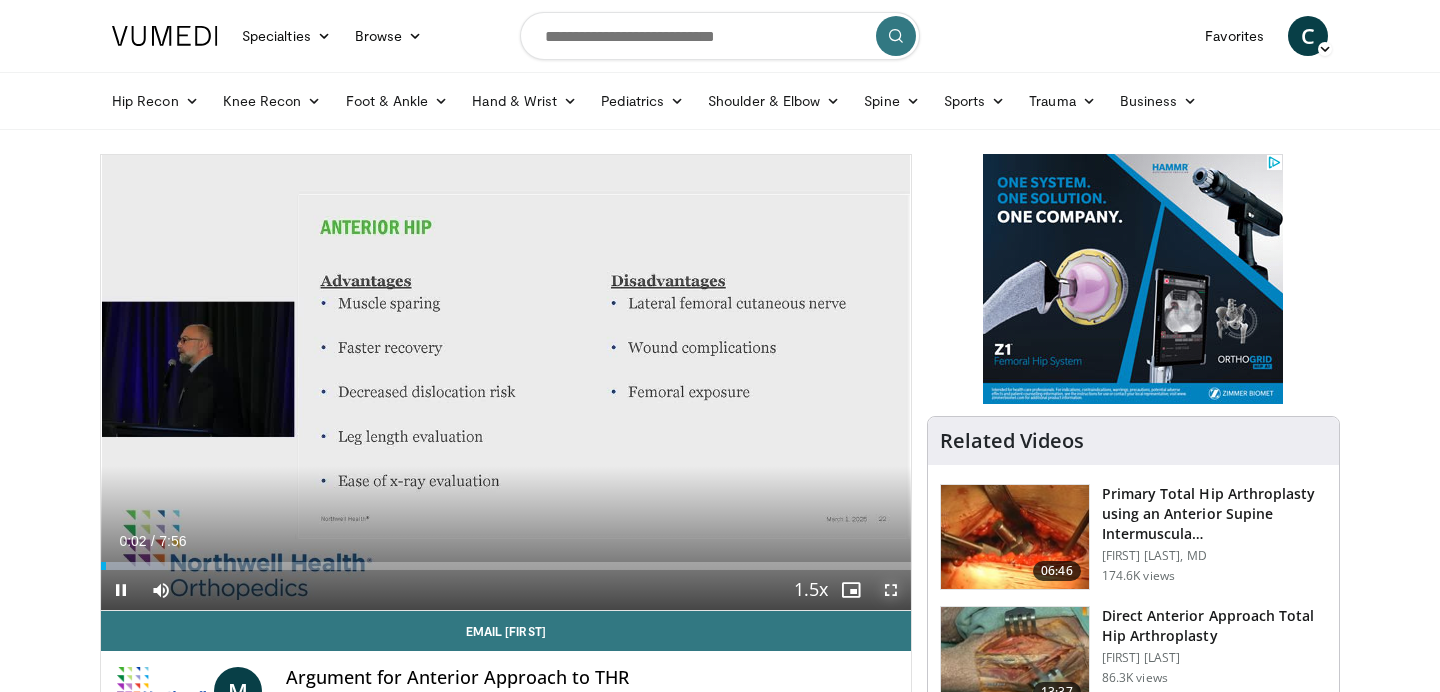 click at bounding box center [891, 590] 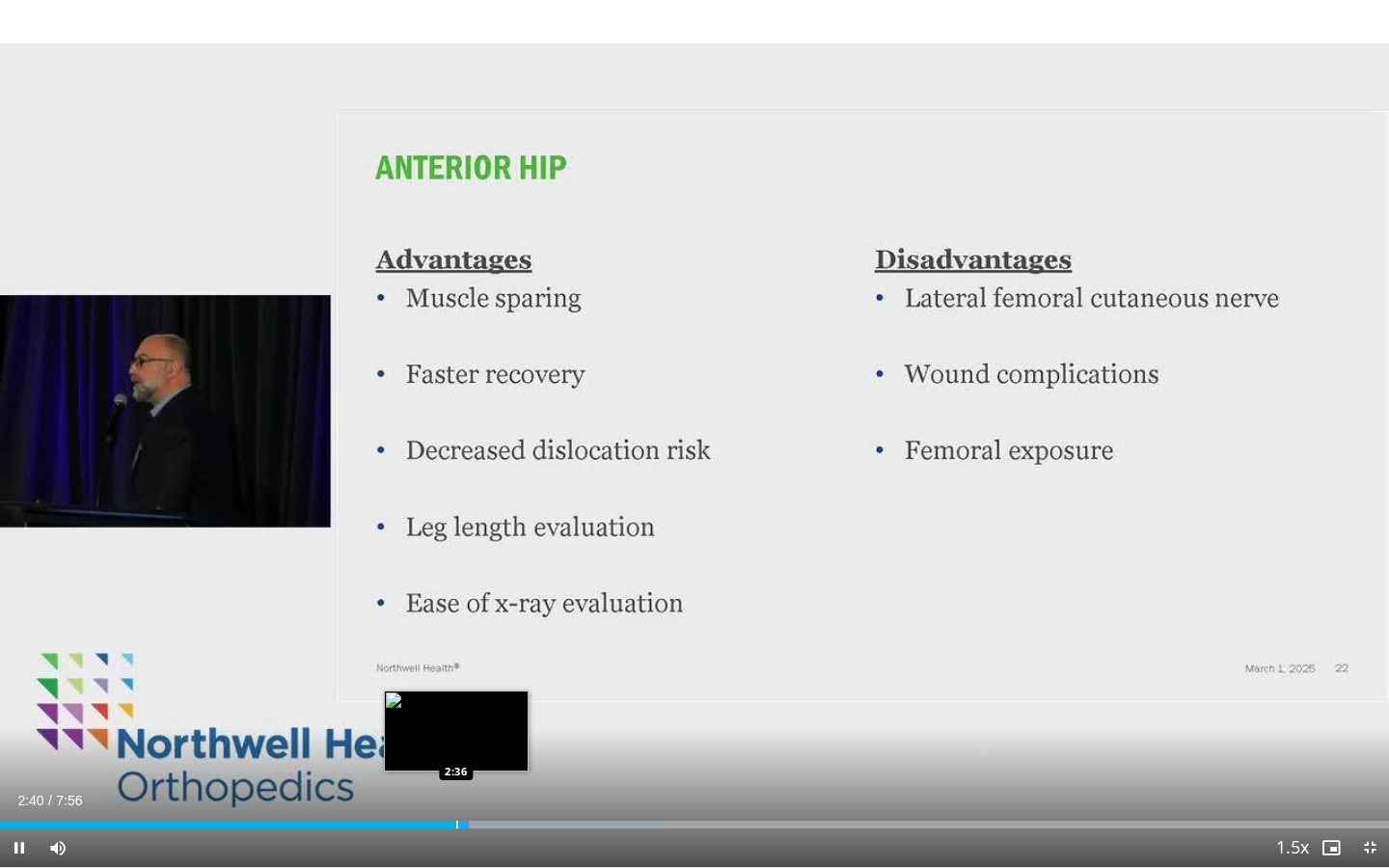 click at bounding box center (457, 825) 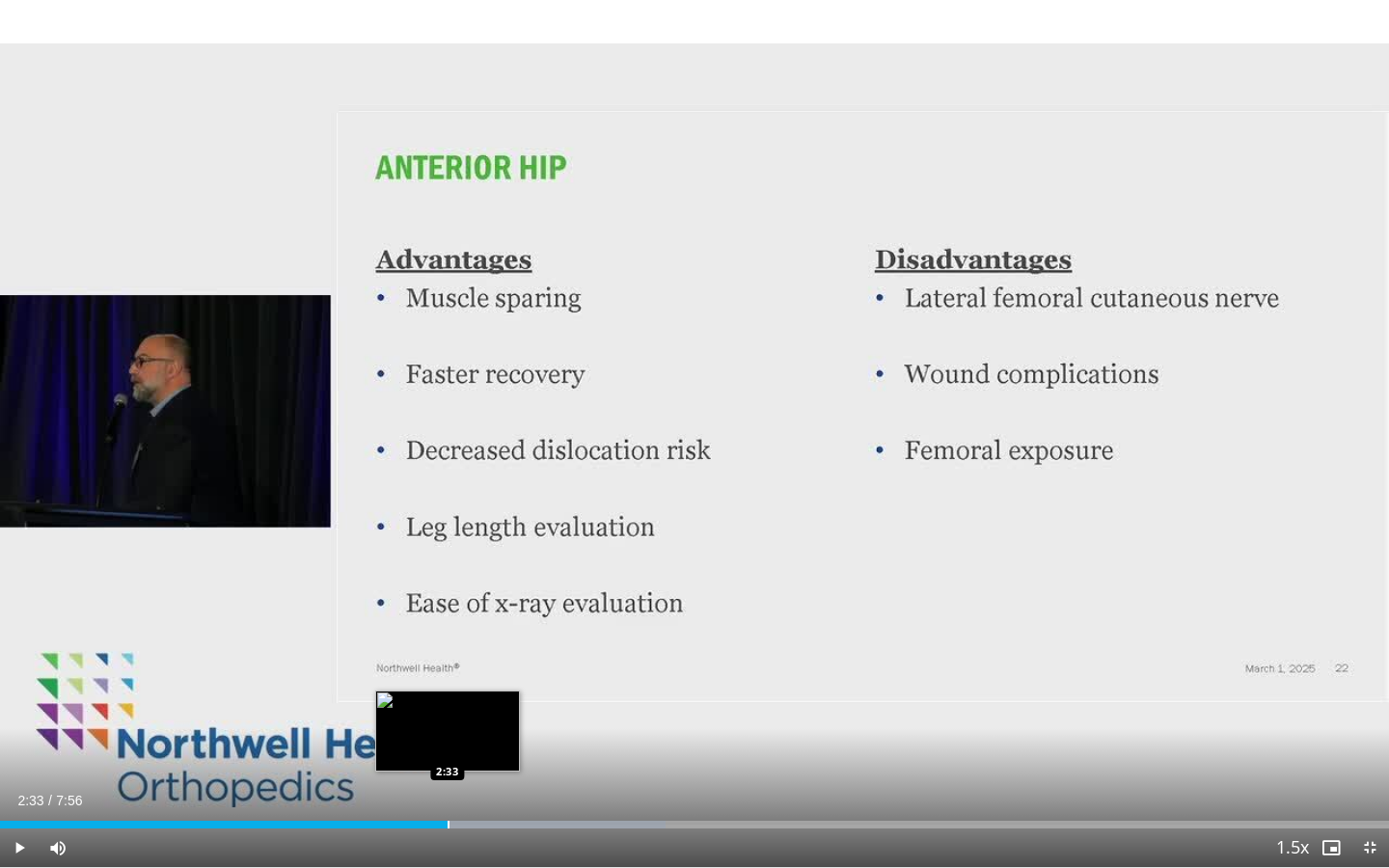 click at bounding box center (449, 825) 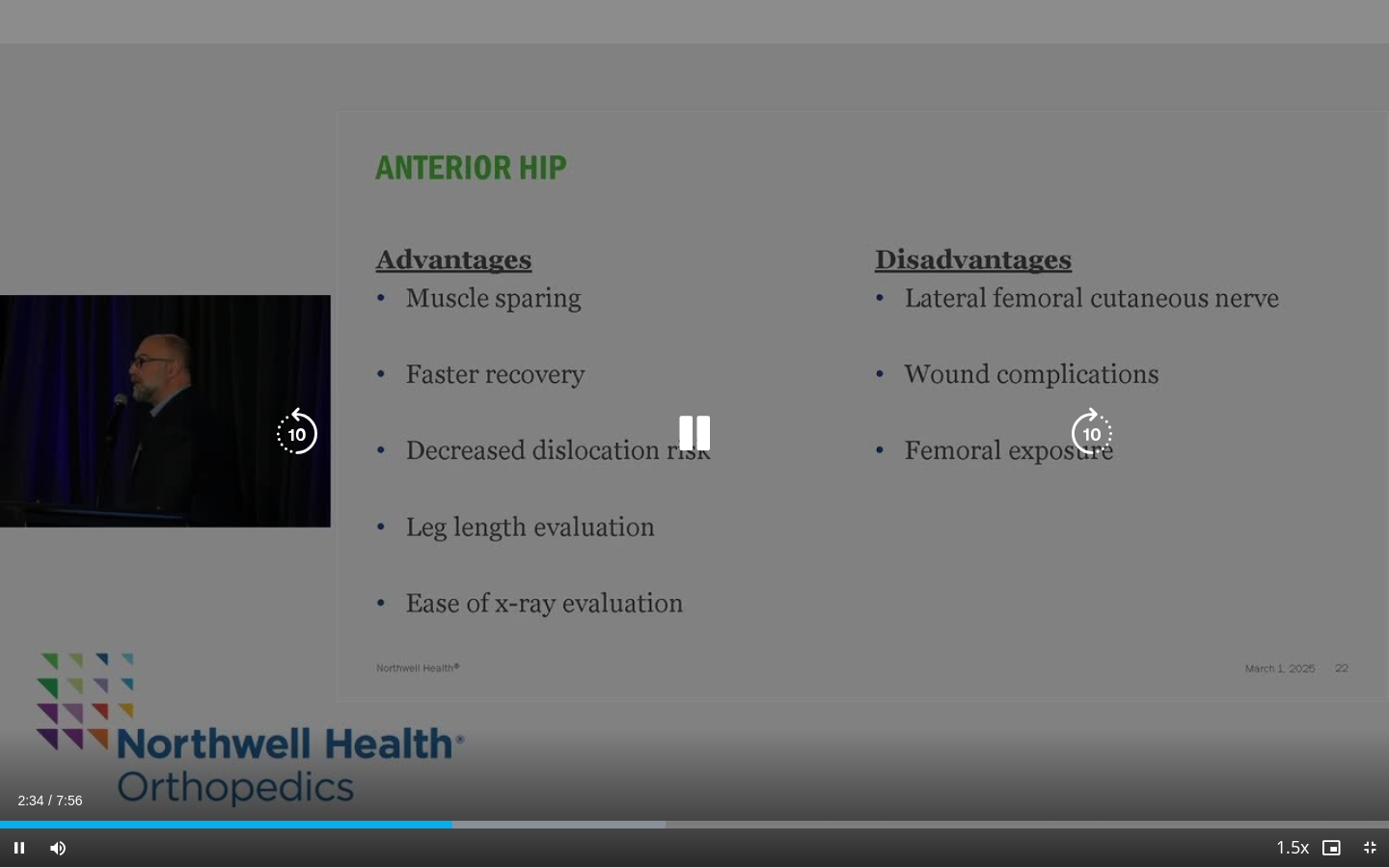 click at bounding box center (694, 434) 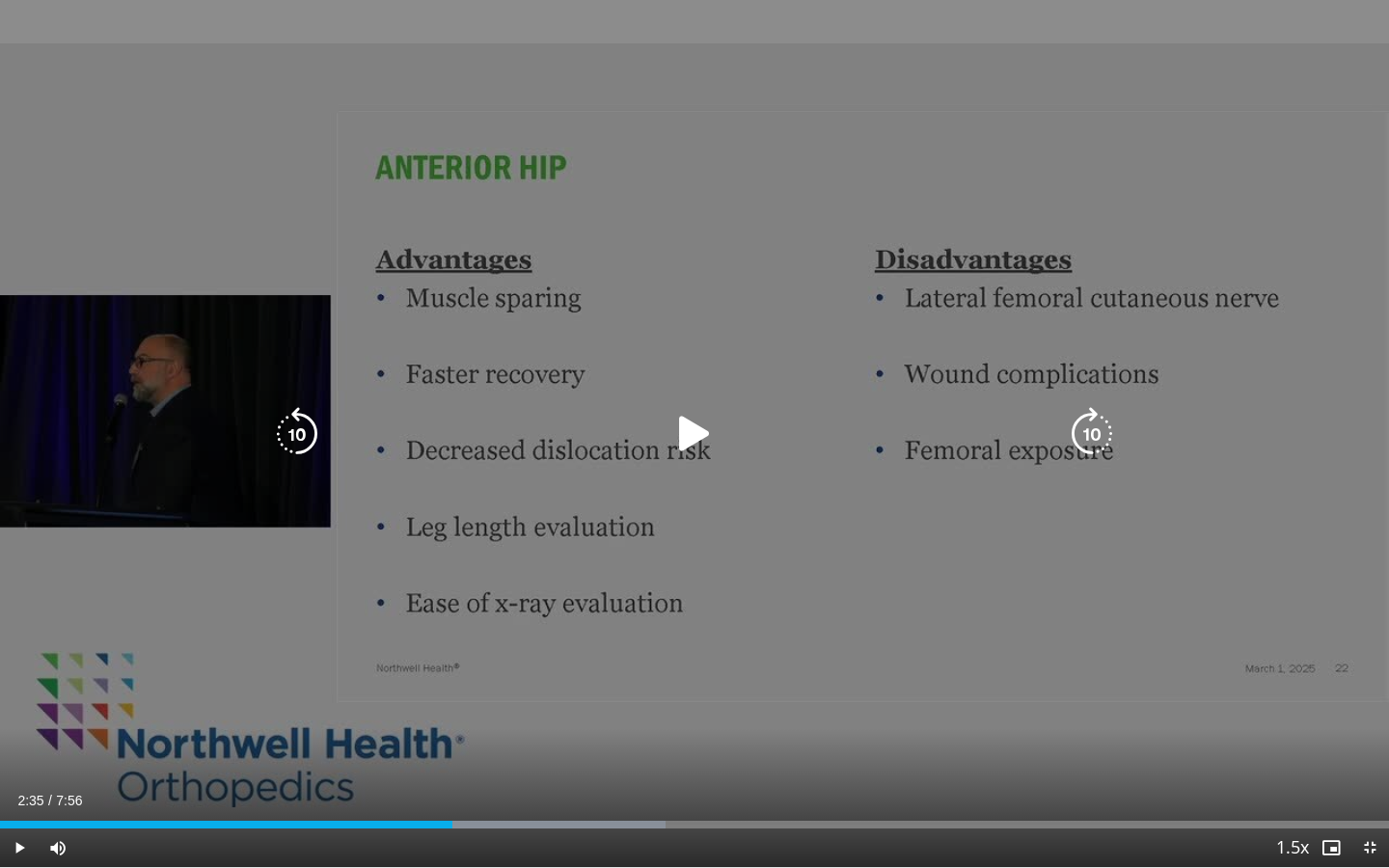 type 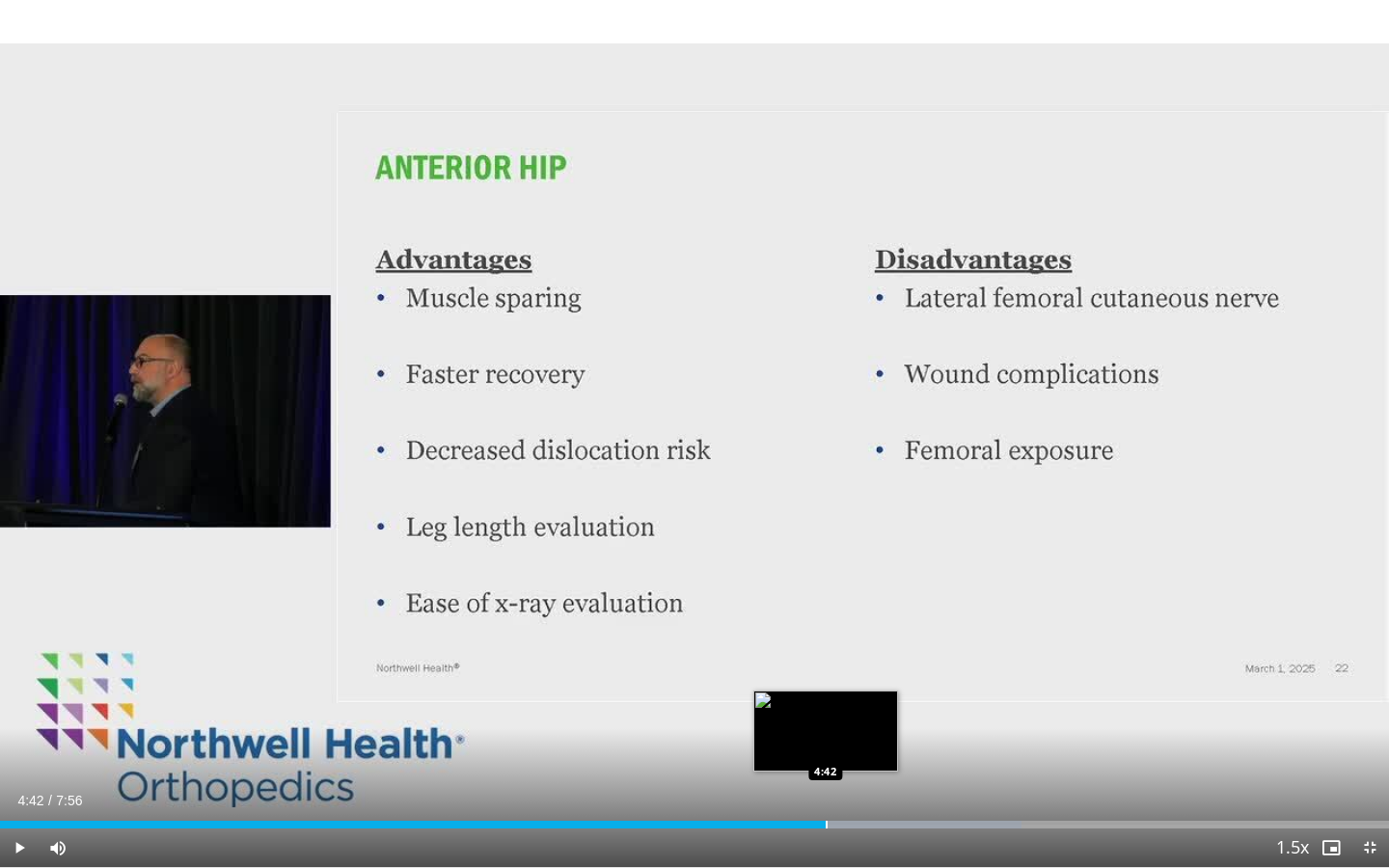 click at bounding box center [827, 825] 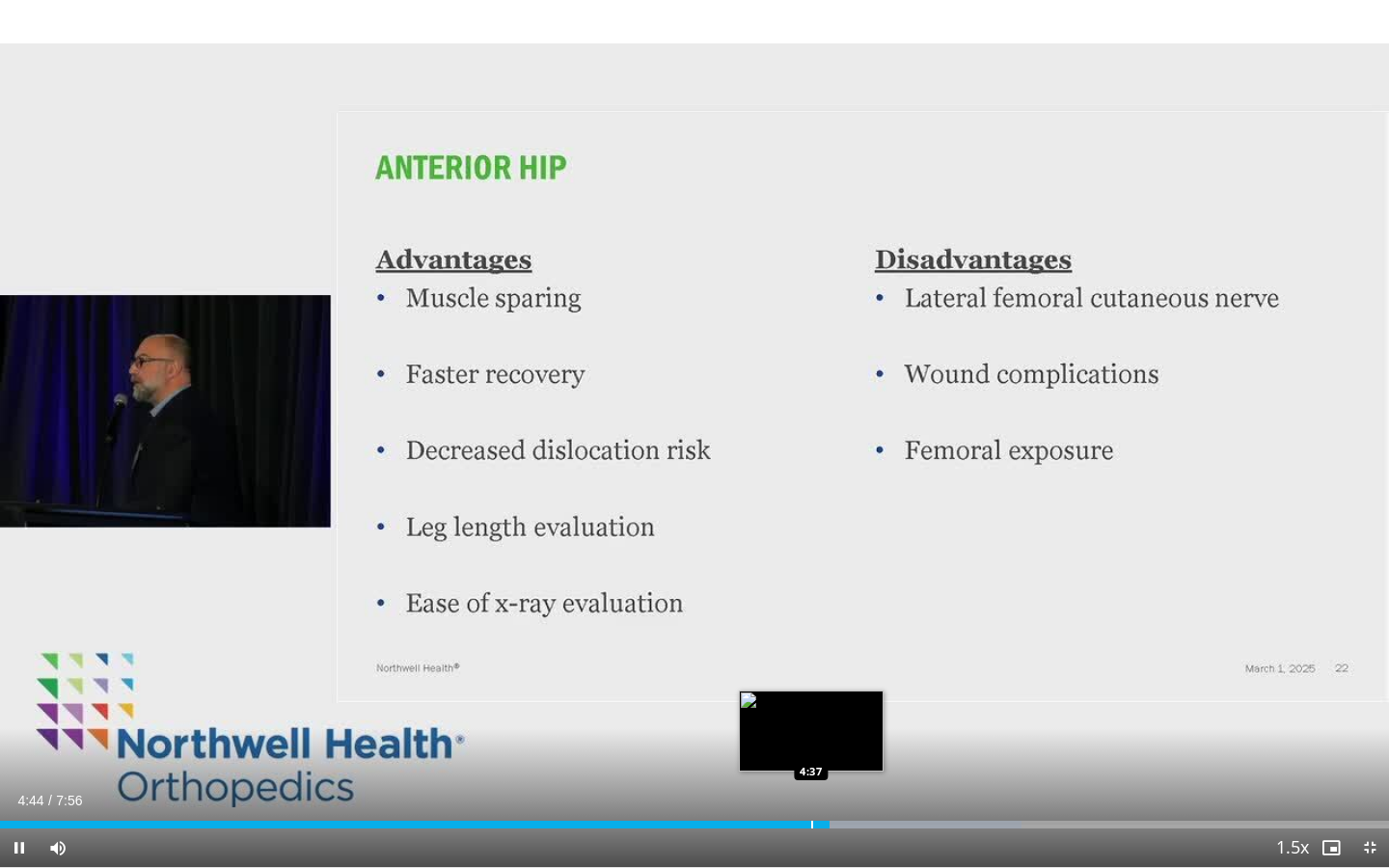 click at bounding box center [812, 825] 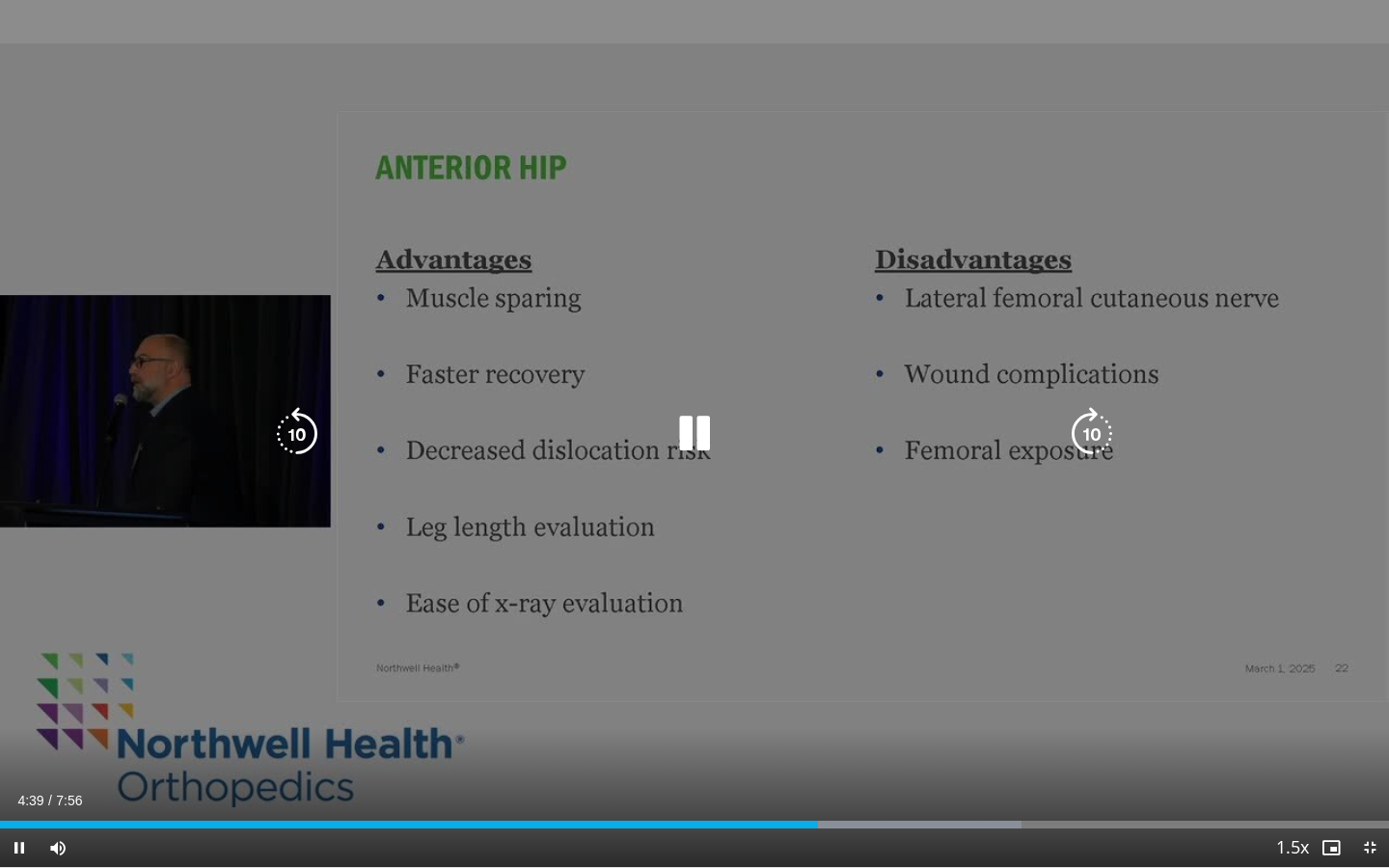 click on "10 seconds
Tap to unmute" at bounding box center [694, 433] 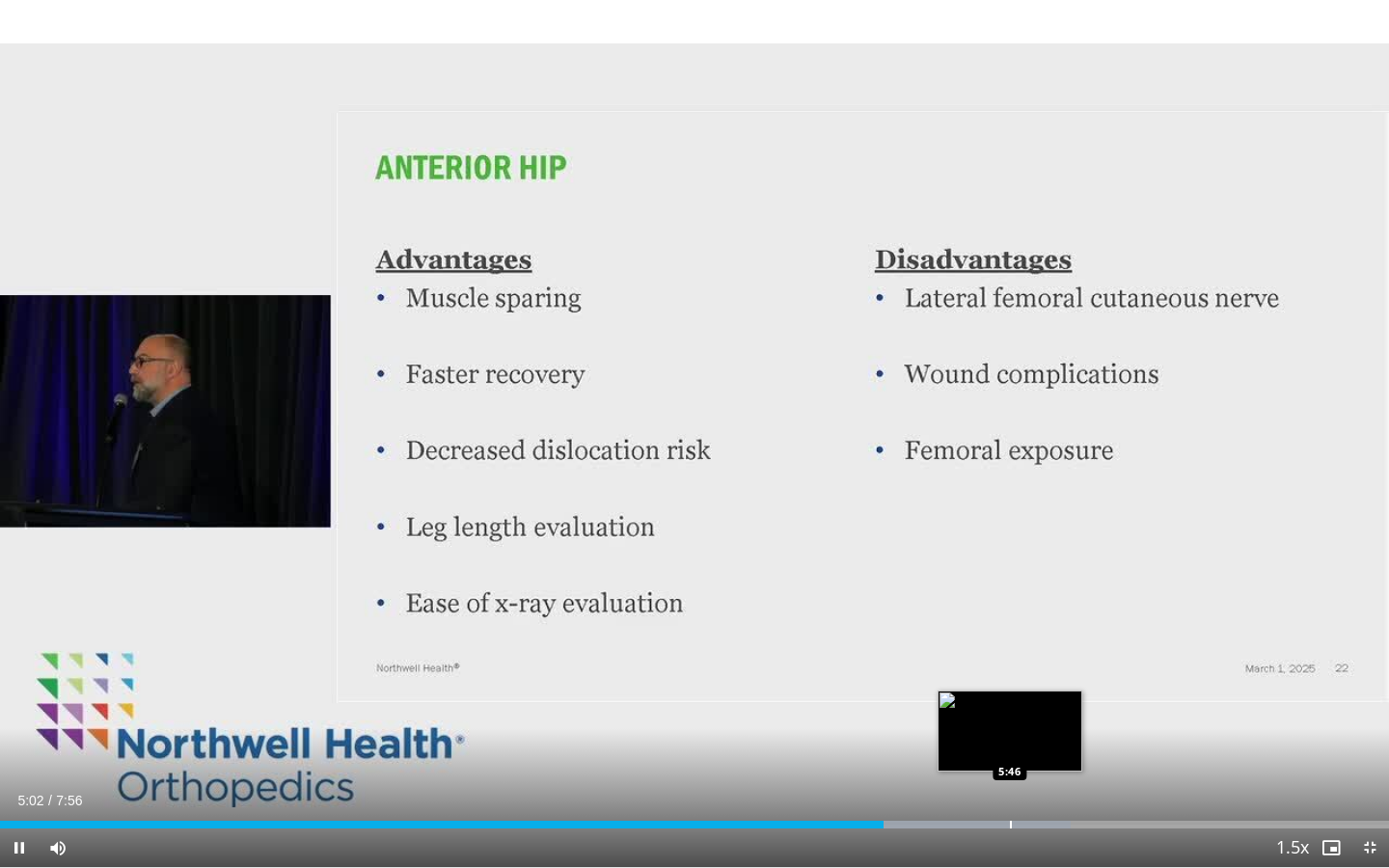 click on "**********" at bounding box center (694, 434) 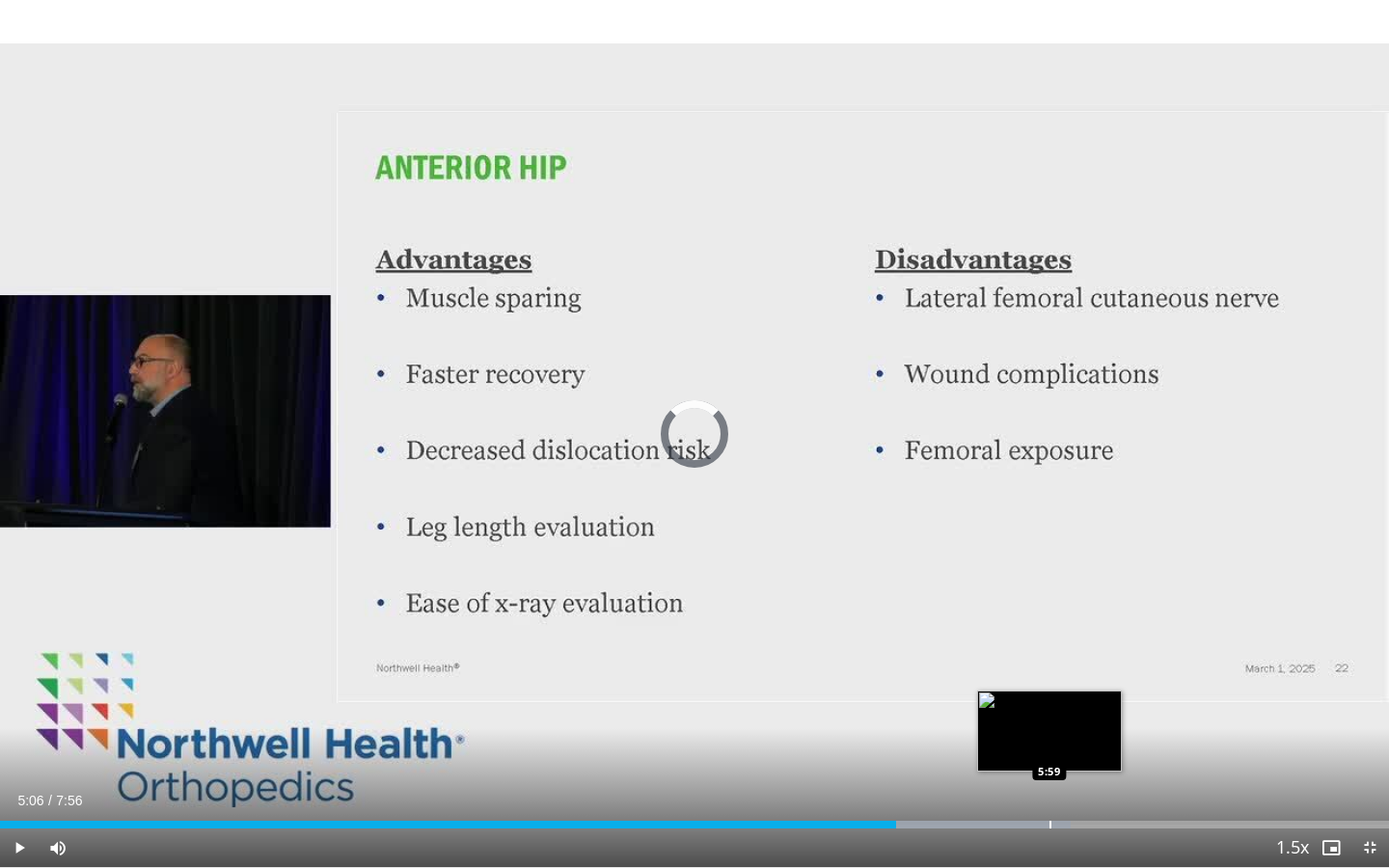 click at bounding box center (1050, 825) 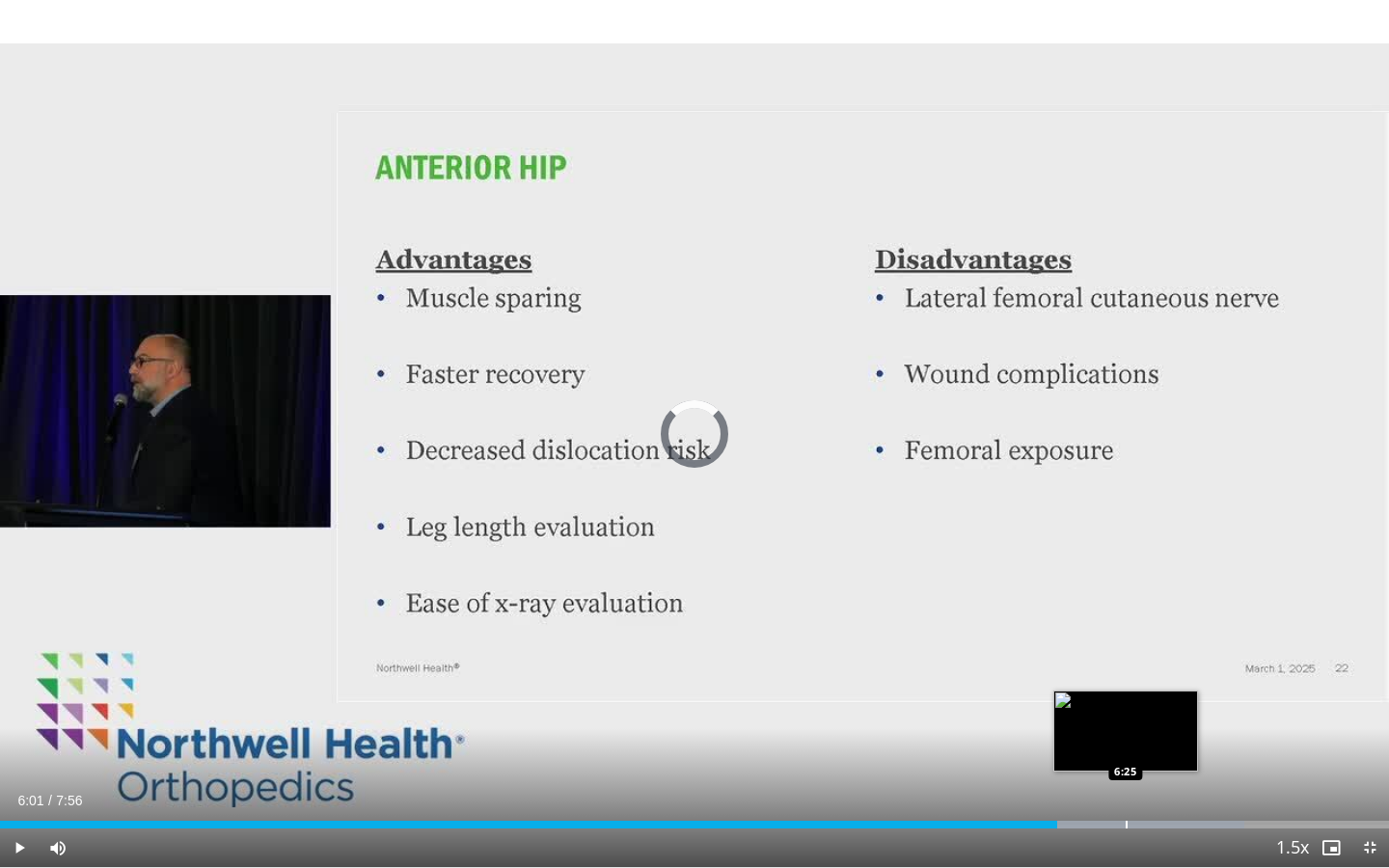 click at bounding box center (1127, 825) 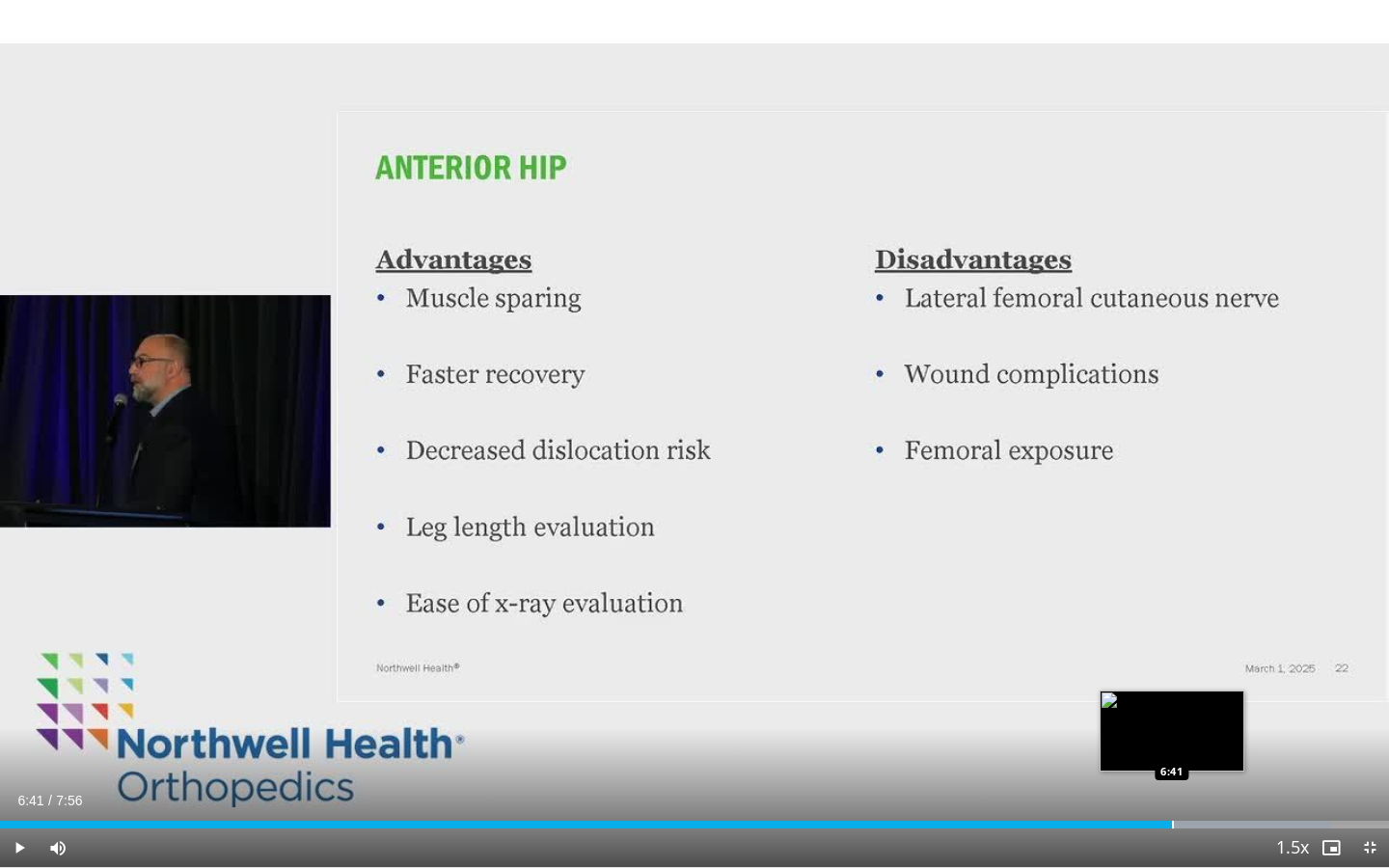 click at bounding box center [1173, 825] 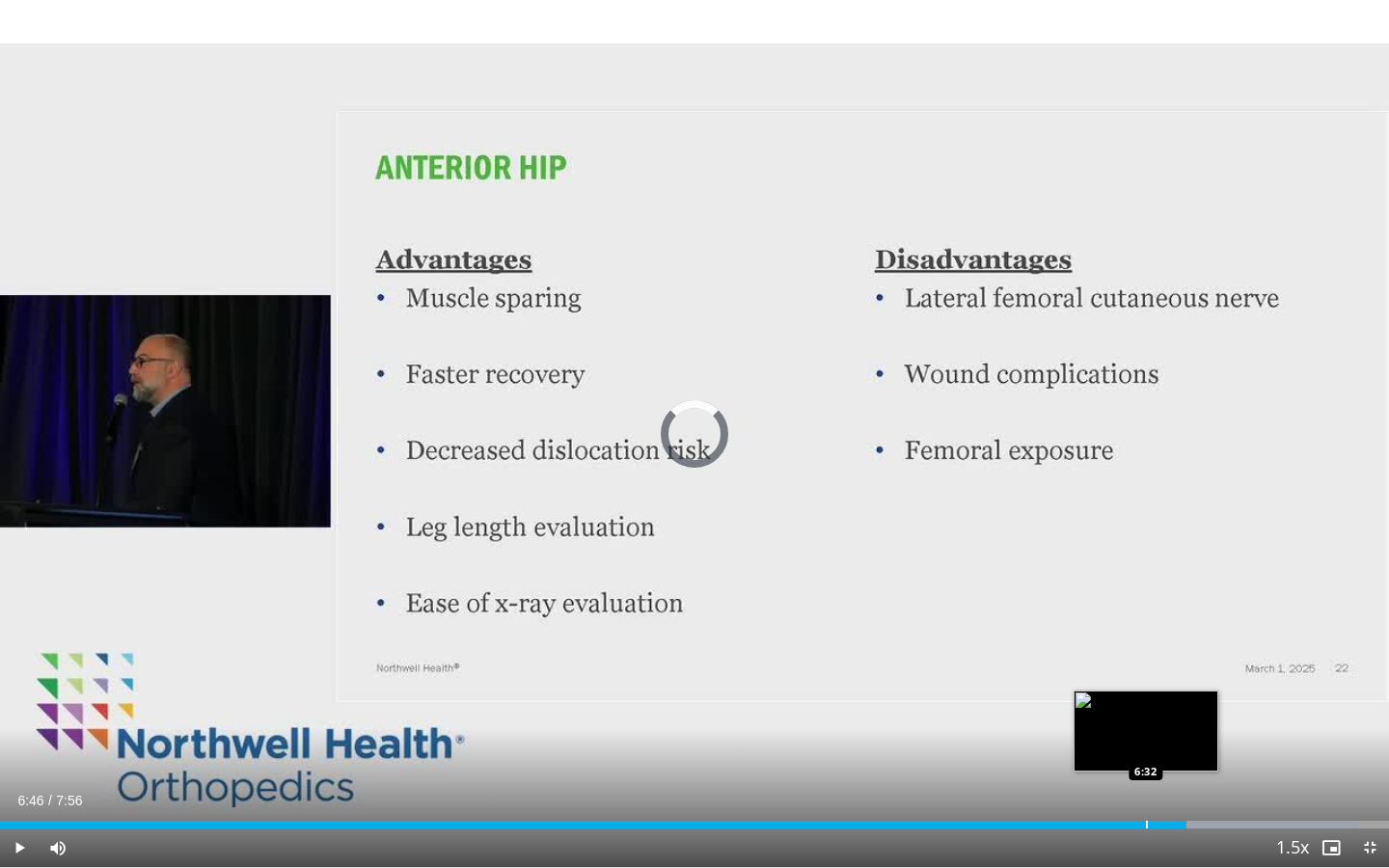 click at bounding box center [1147, 825] 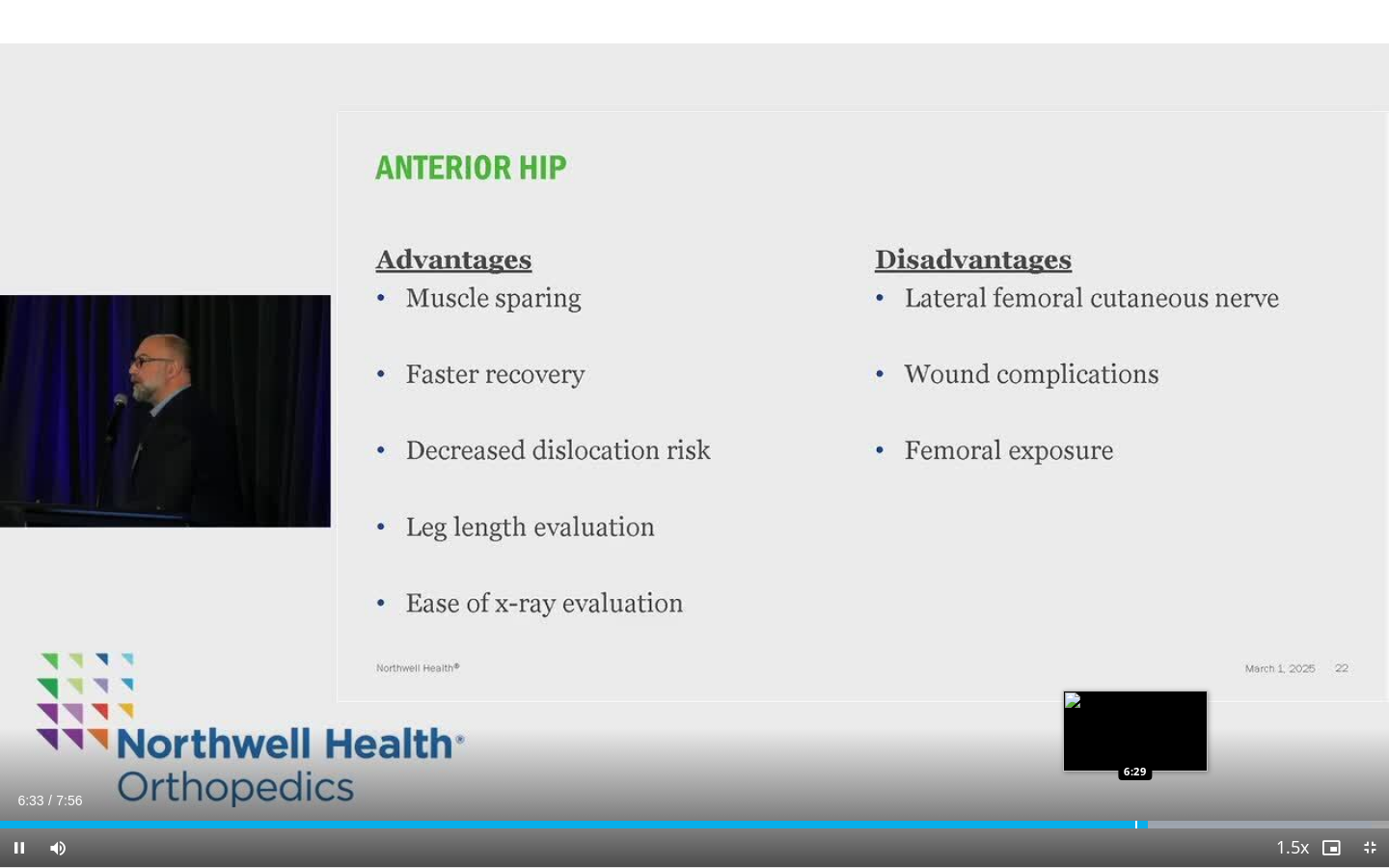 click at bounding box center (1136, 825) 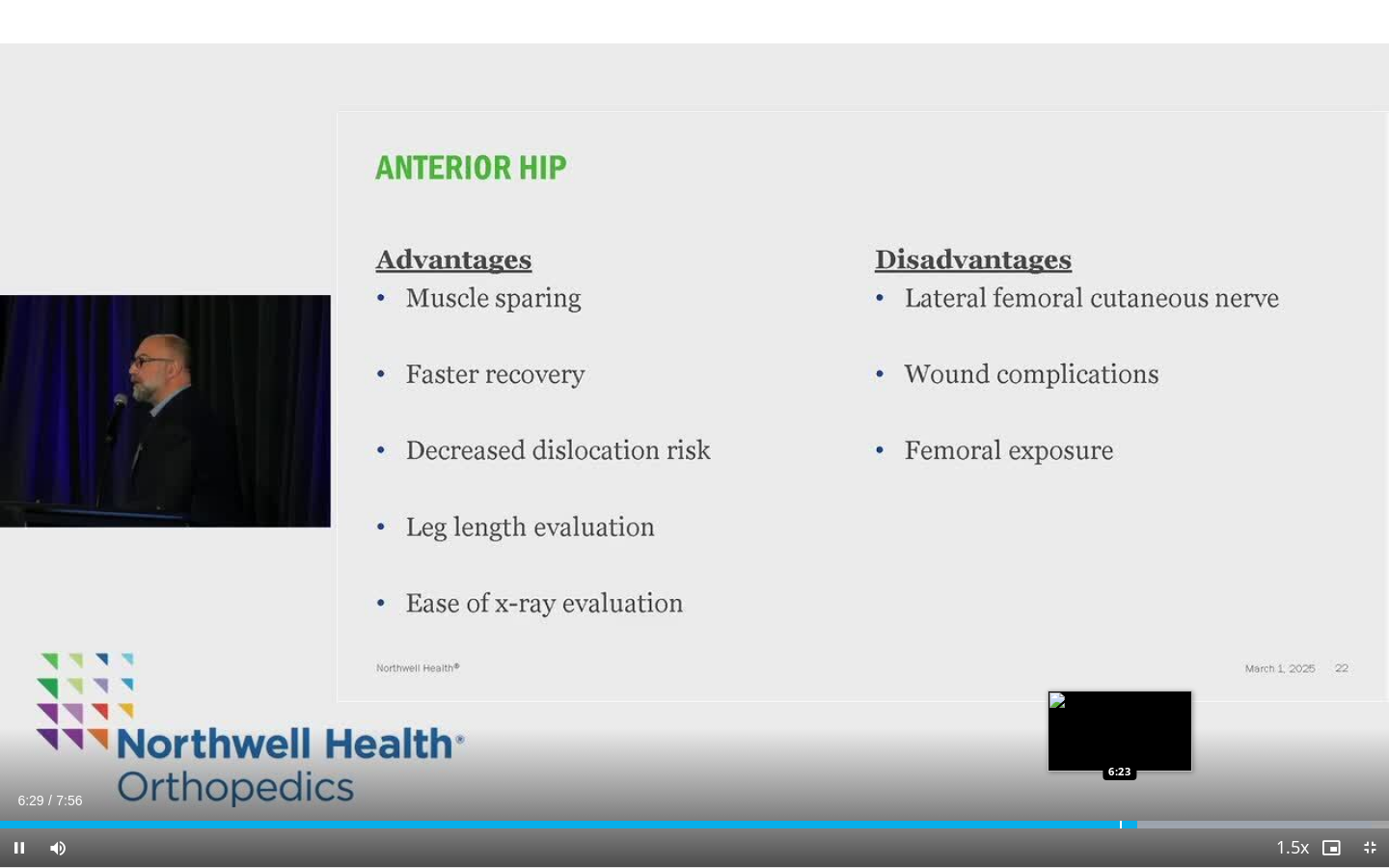 click at bounding box center (1121, 825) 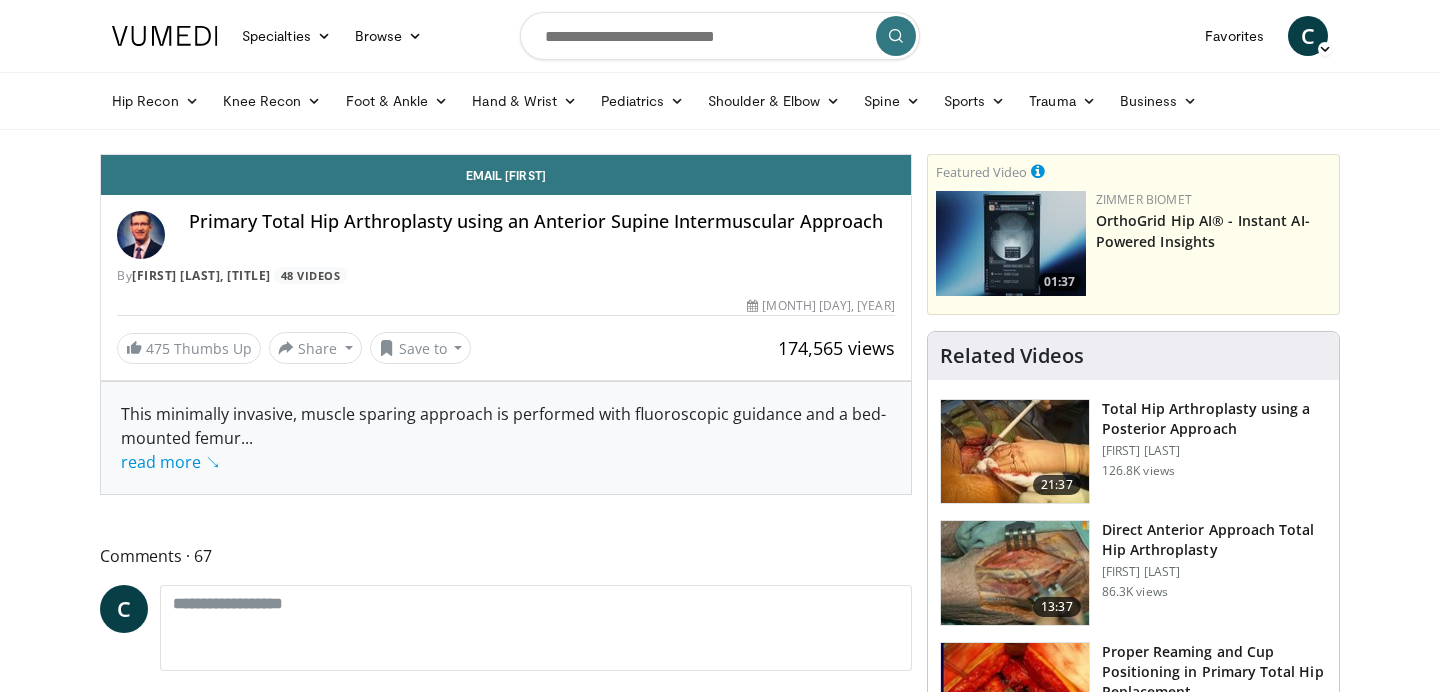 scroll, scrollTop: 0, scrollLeft: 0, axis: both 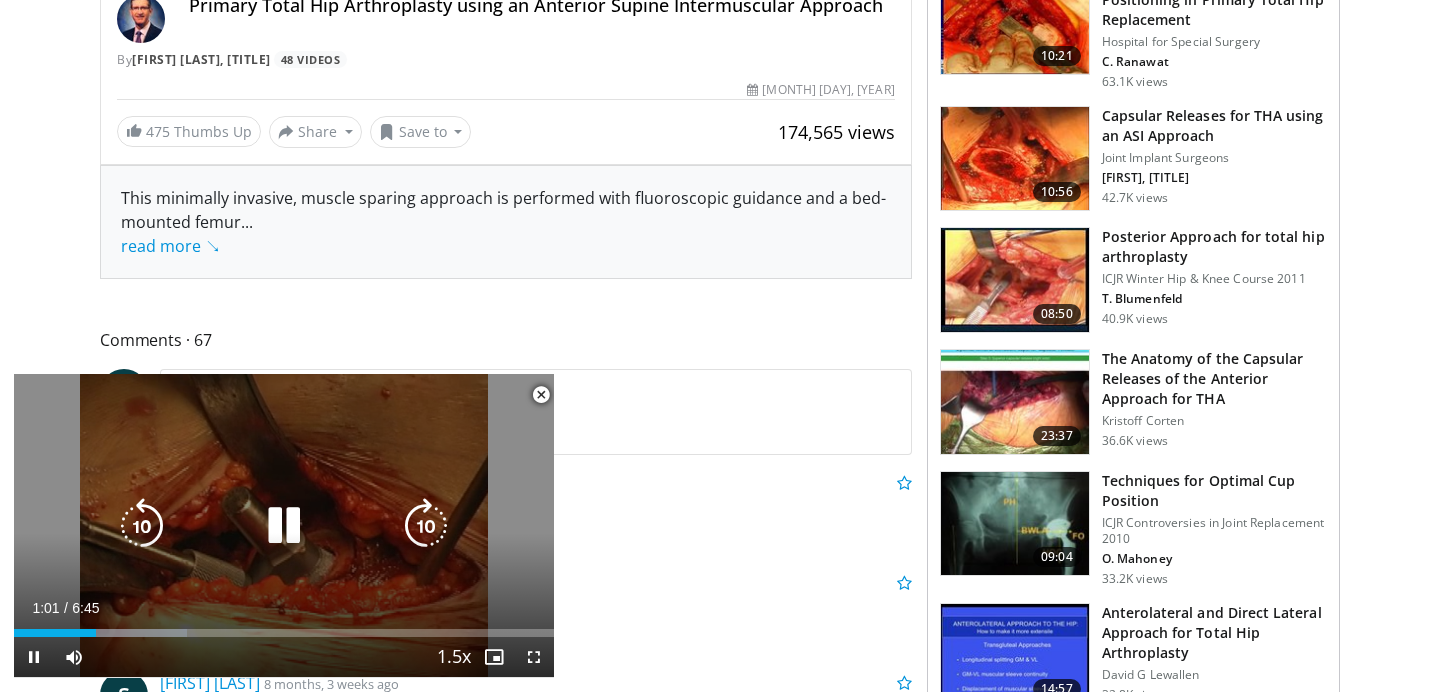 click at bounding box center (284, 526) 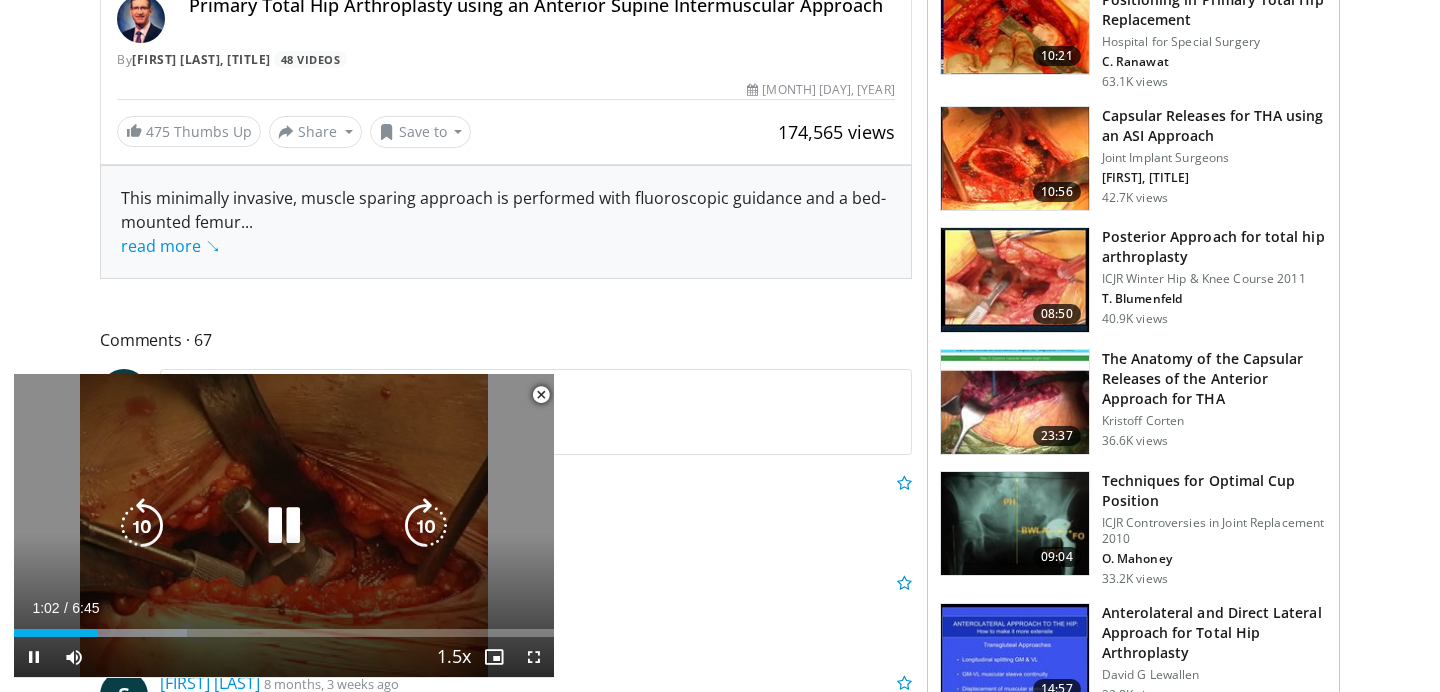click at bounding box center (284, 526) 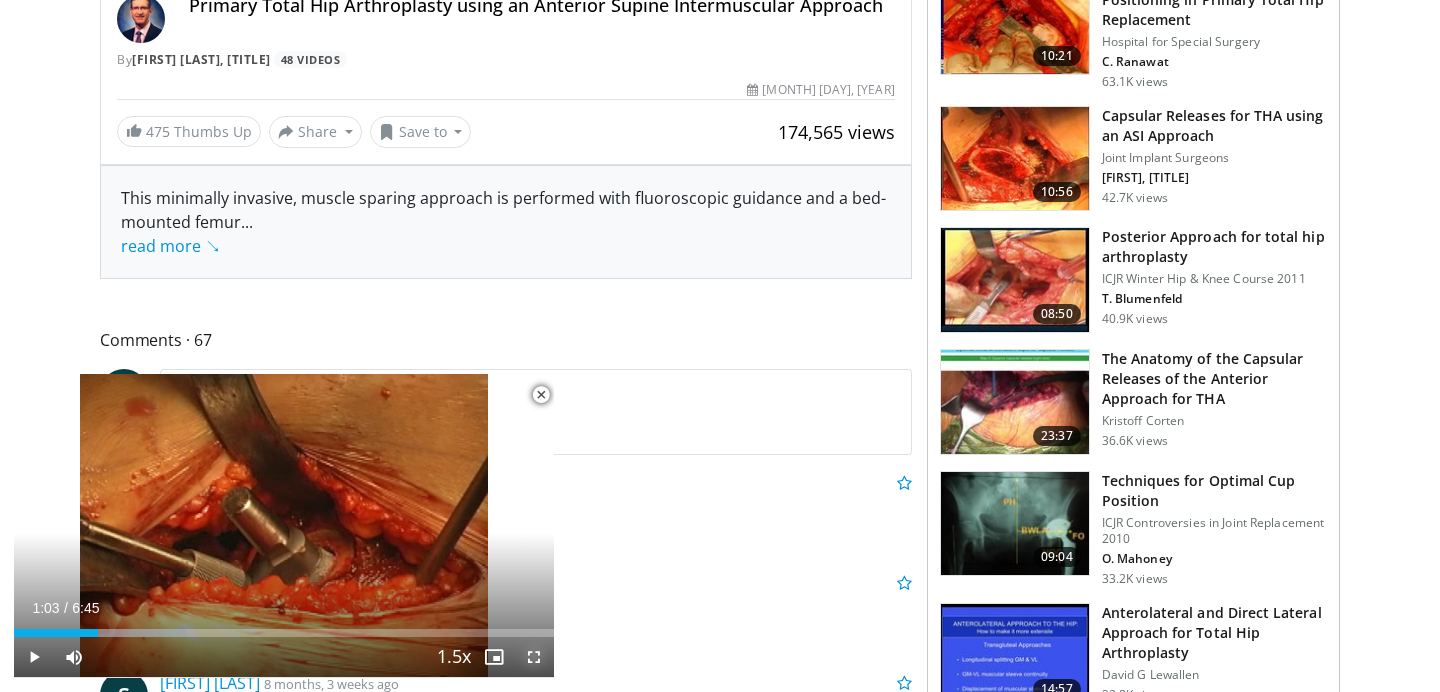 click at bounding box center [534, 657] 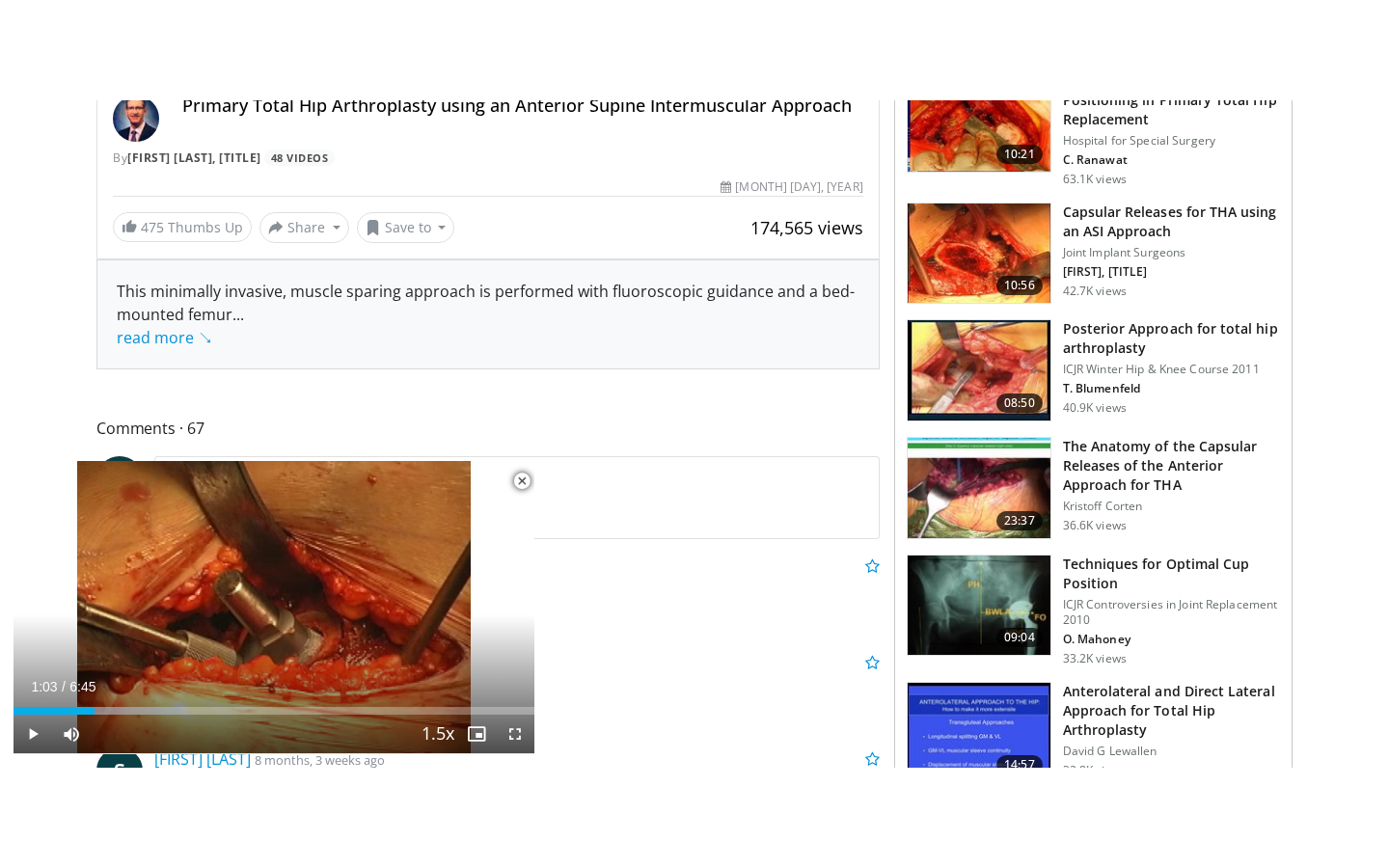scroll, scrollTop: 208, scrollLeft: 0, axis: vertical 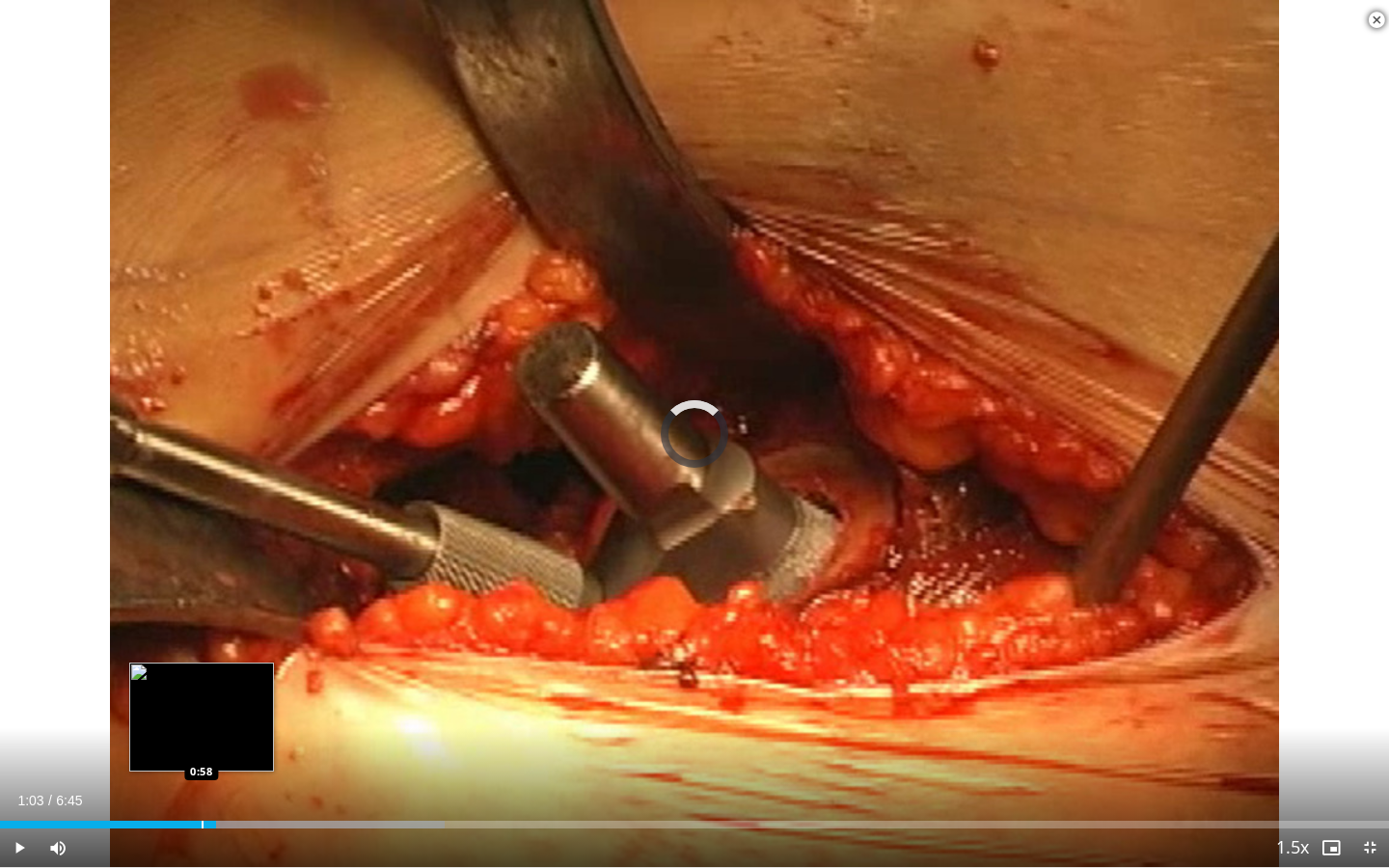 click at bounding box center (203, 825) 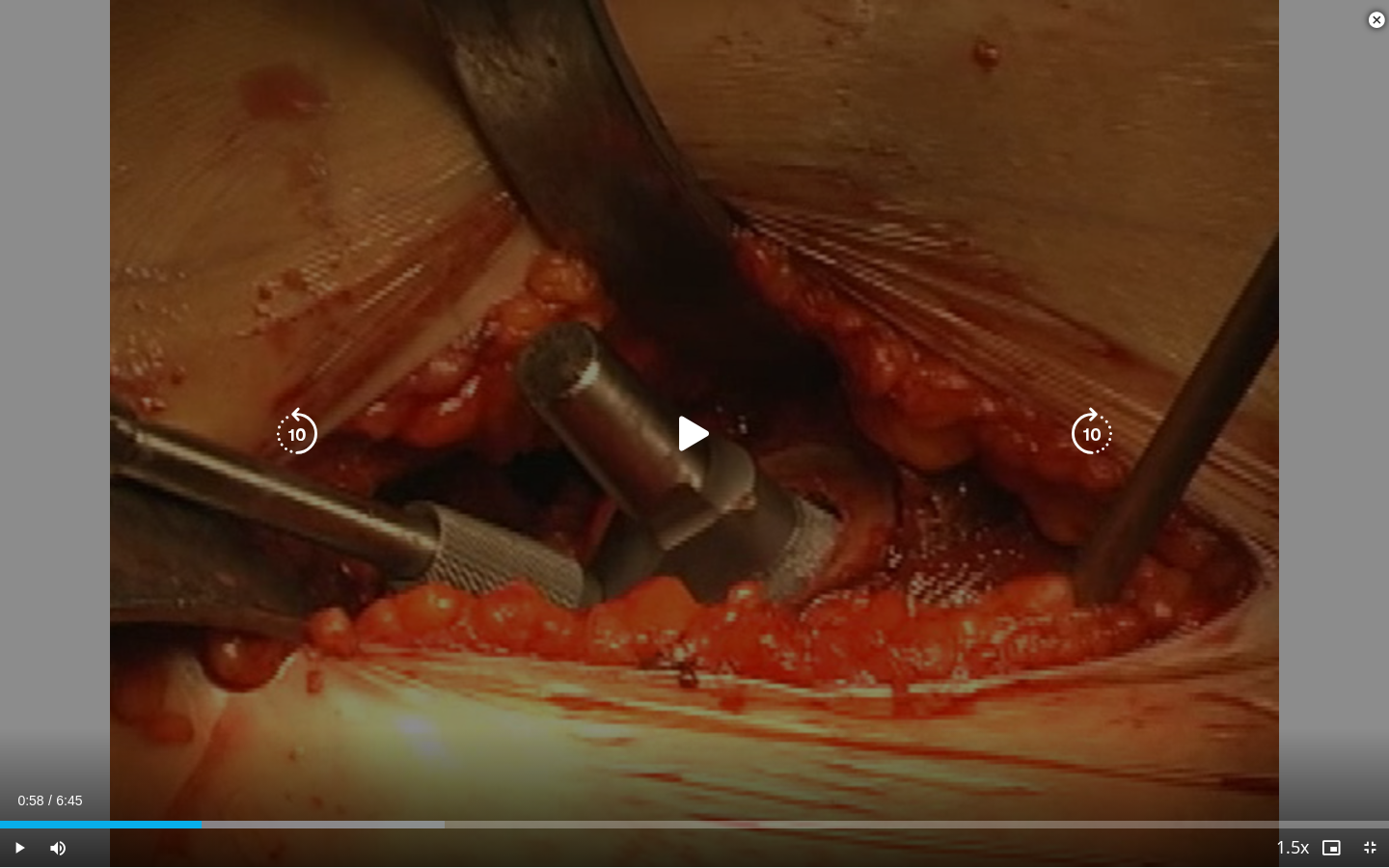 click at bounding box center [694, 434] 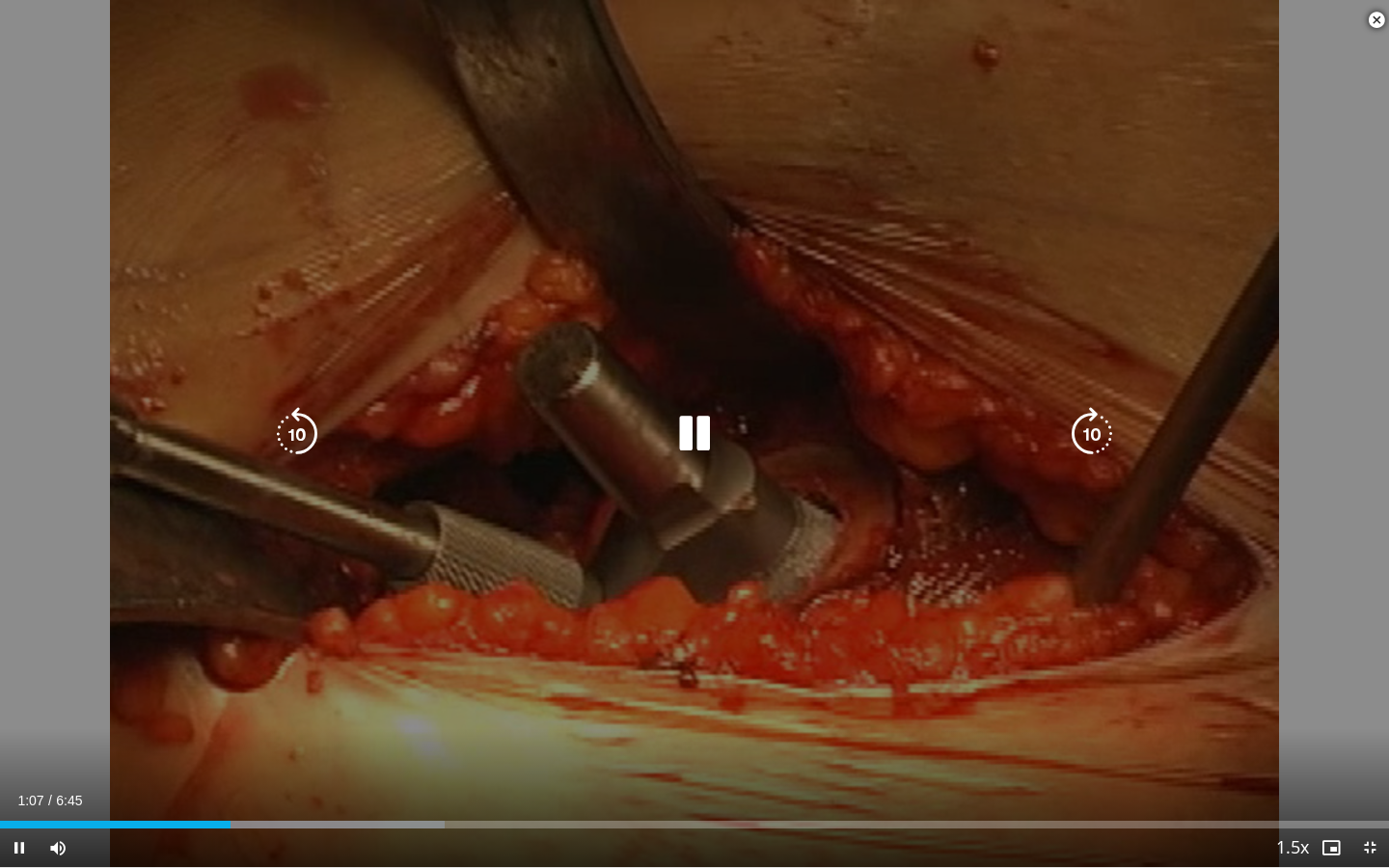 click at bounding box center [297, 434] 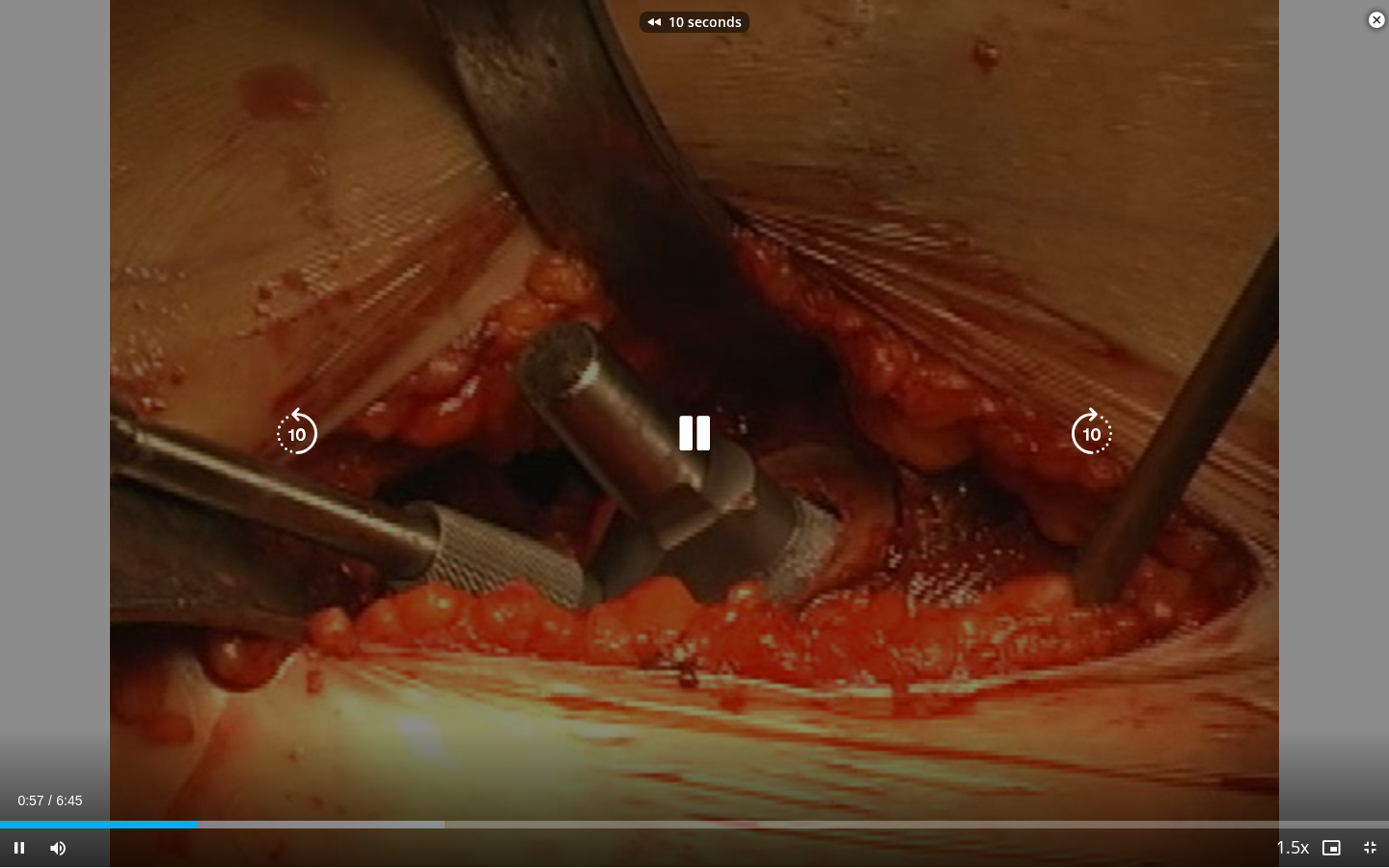 click at bounding box center (297, 434) 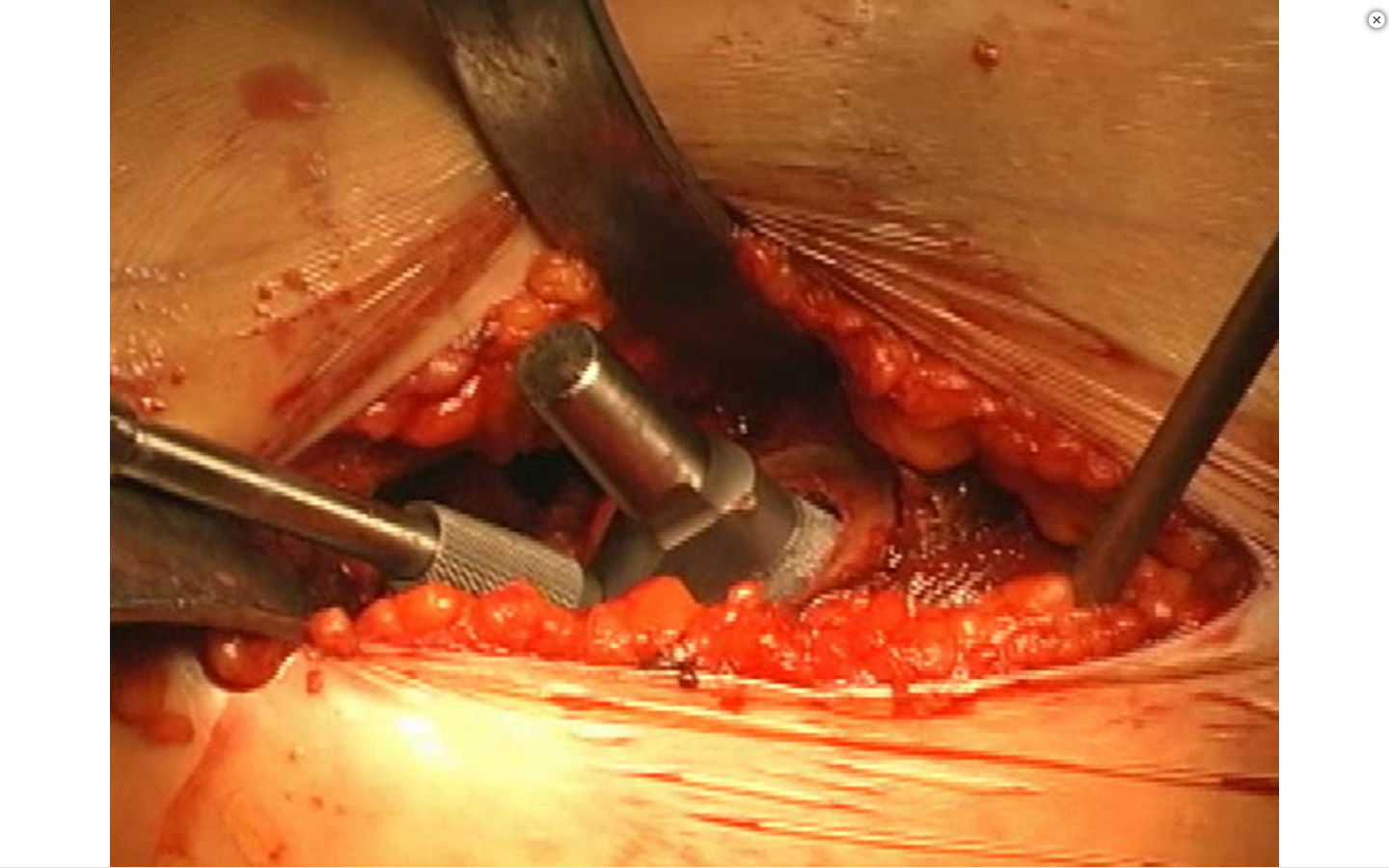 click on "20 seconds
Tap to unmute" at bounding box center [694, 433] 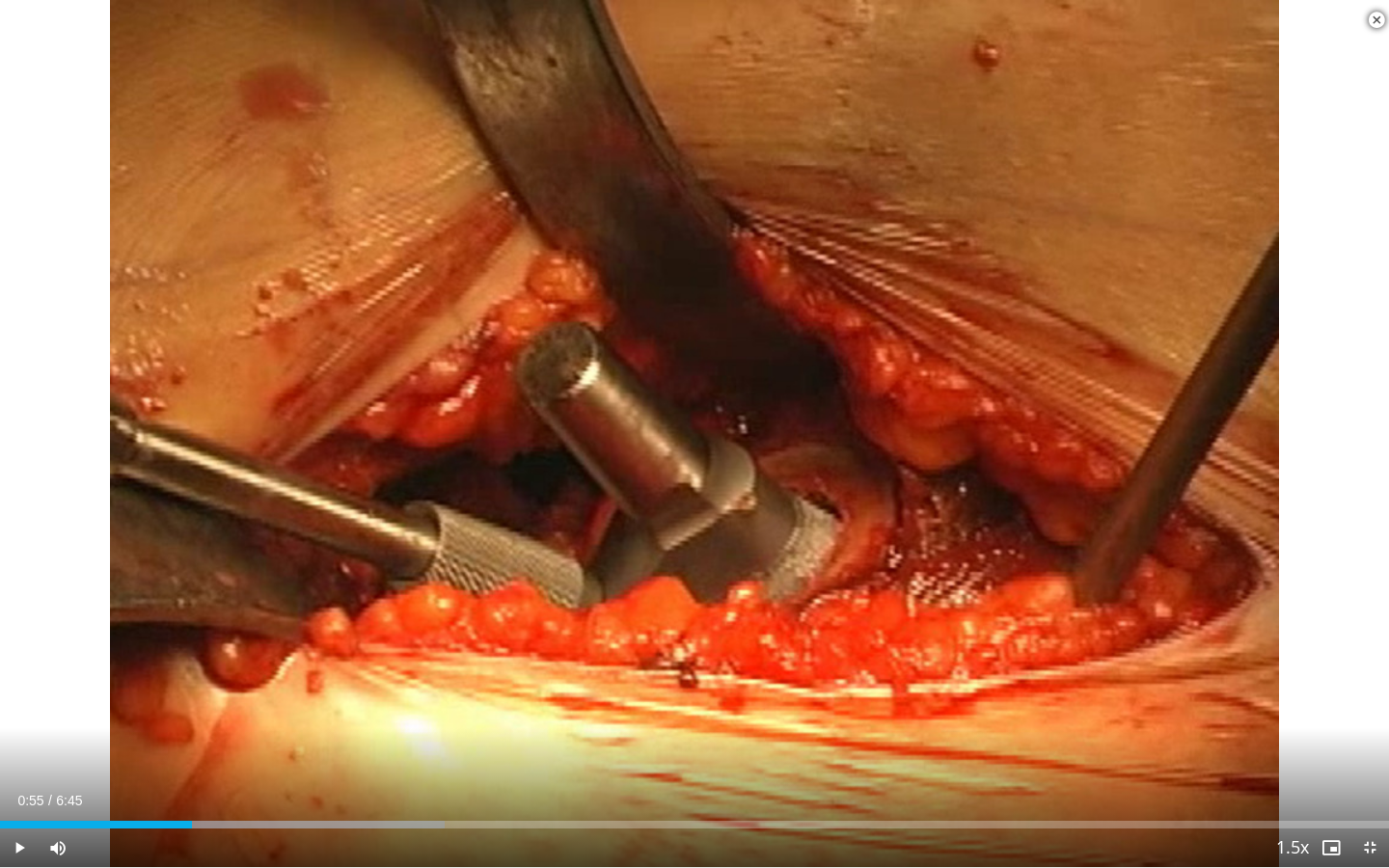 click on "20 seconds
Tap to unmute" at bounding box center (694, 433) 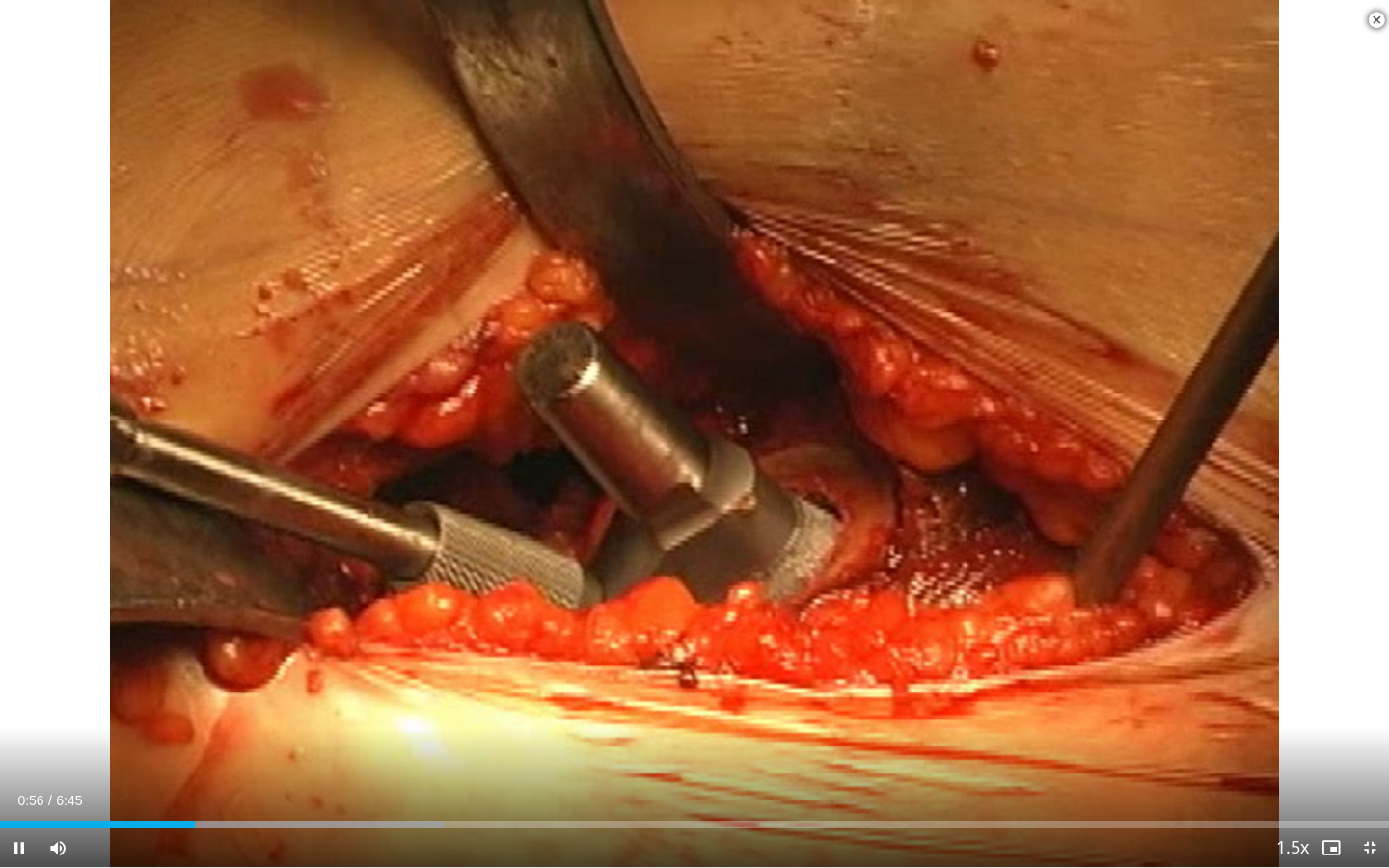 click on "20 seconds
Tap to unmute" at bounding box center [694, 433] 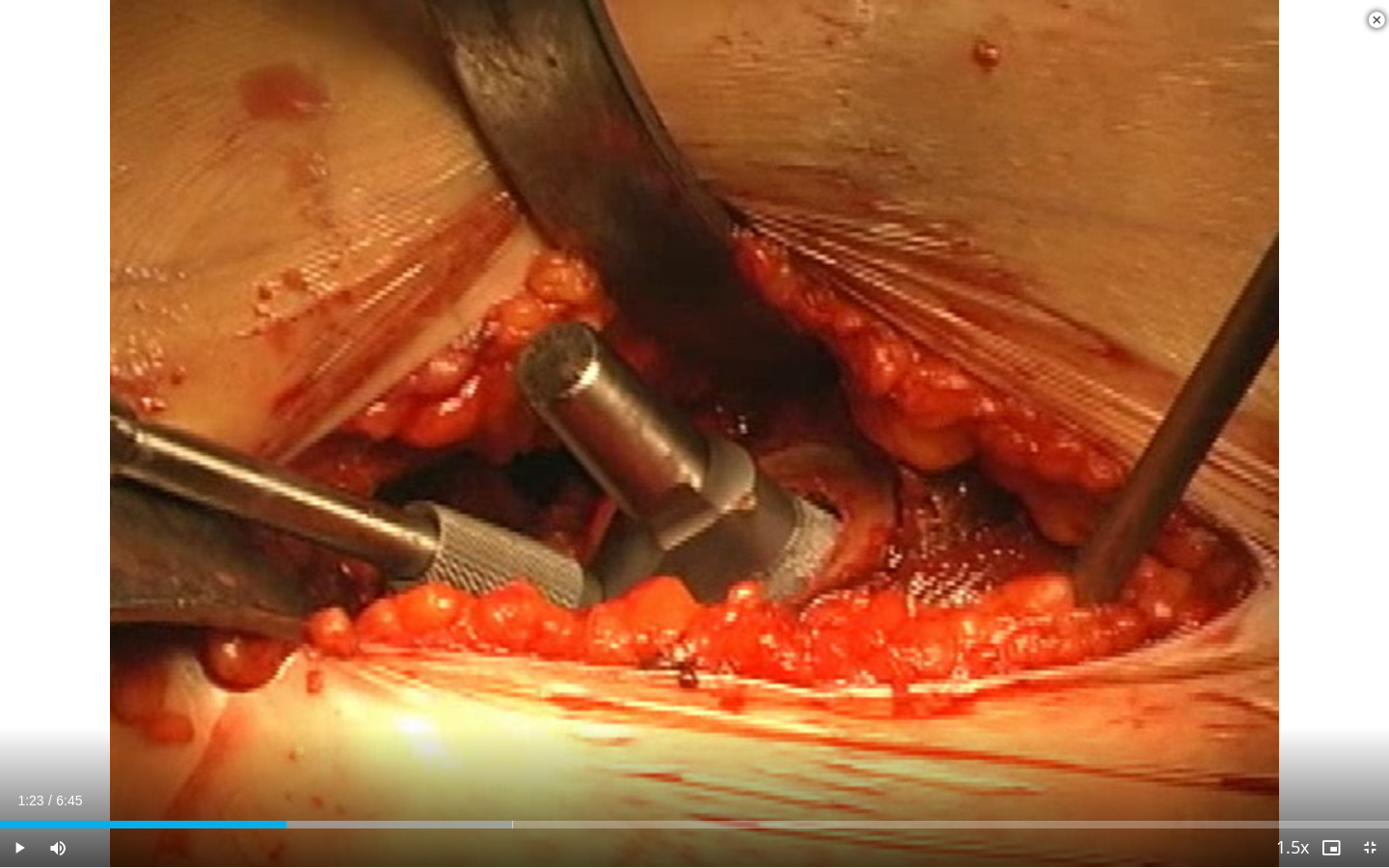 click on "Current Time  1:23 / Duration  6:45 Play Skip Backward Skip Forward Mute 67% Loaded :  36.91% 1:23 1:20 Stream Type  LIVE Seek to live, currently behind live LIVE   1.5x Playback Rate 0.5x 0.75x 1x 1.25x 1.5x , selected 1.75x 2x Chapters Chapters Descriptions descriptions off , selected Captions captions settings , opens captions settings dialog captions off , selected Audio Track en (Main) , selected Exit Fullscreen Enable picture-in-picture mode" at bounding box center (694, 848) 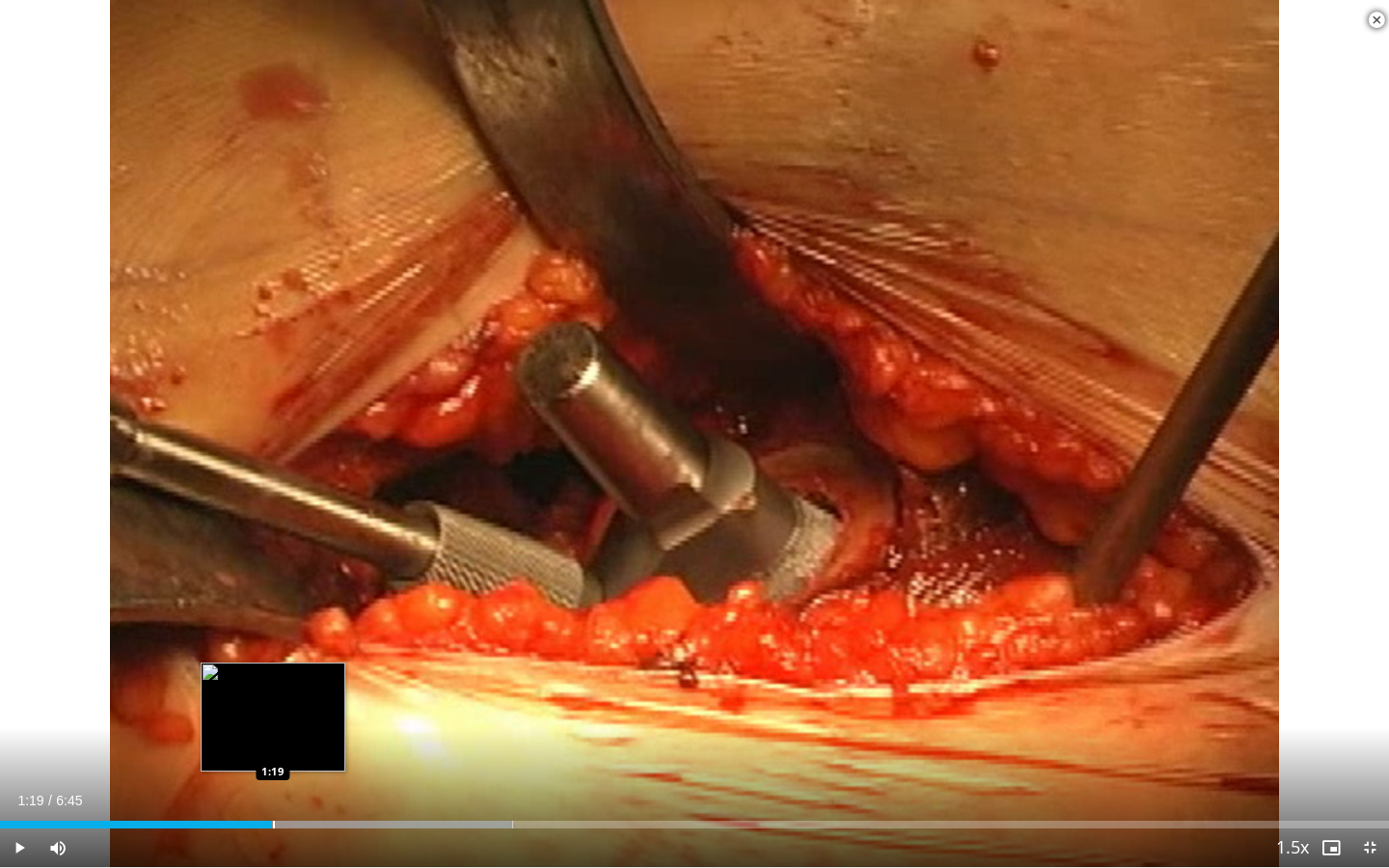click on "Loaded :  36.91% 1:19 1:19" at bounding box center [694, 825] 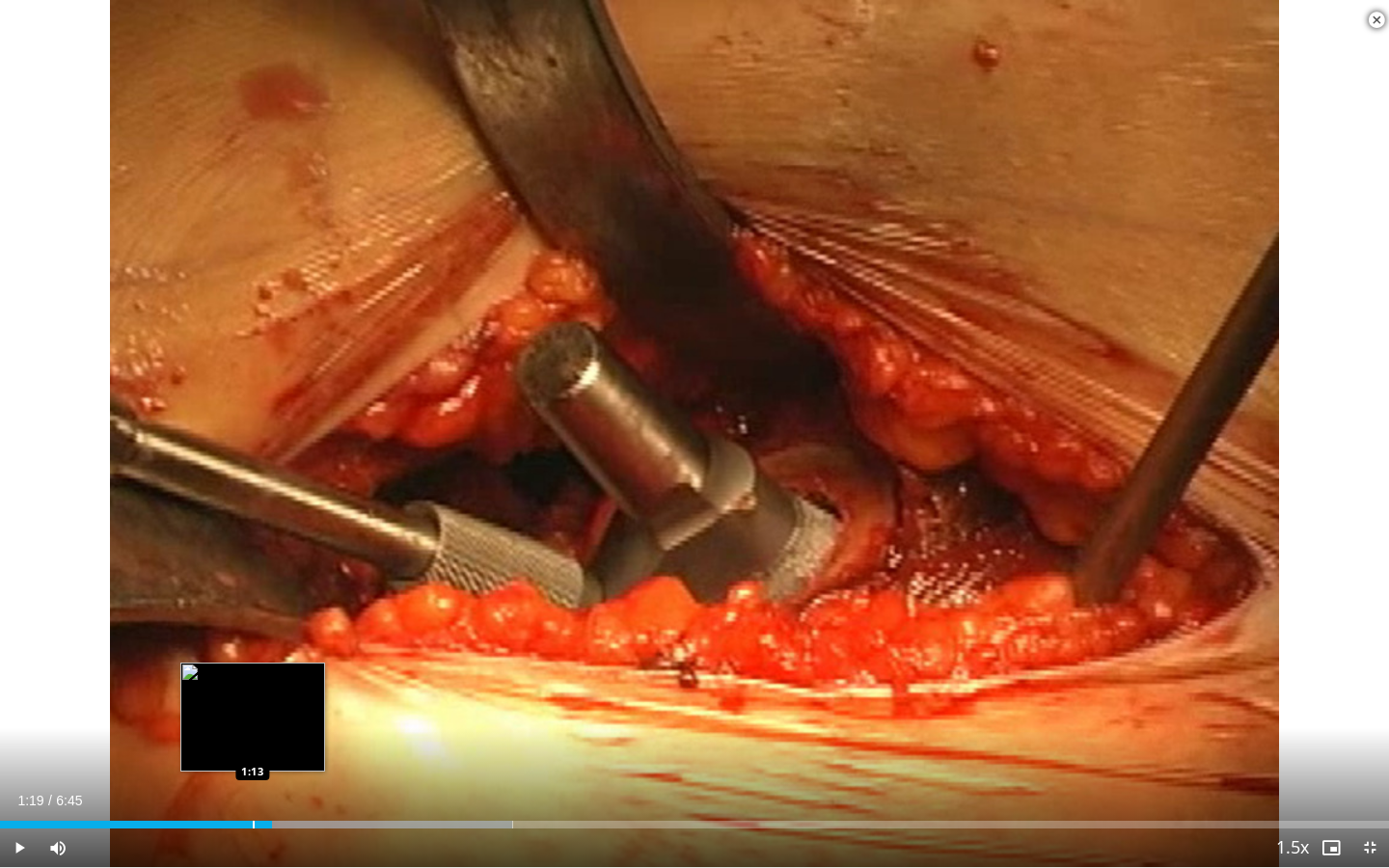 click at bounding box center [254, 825] 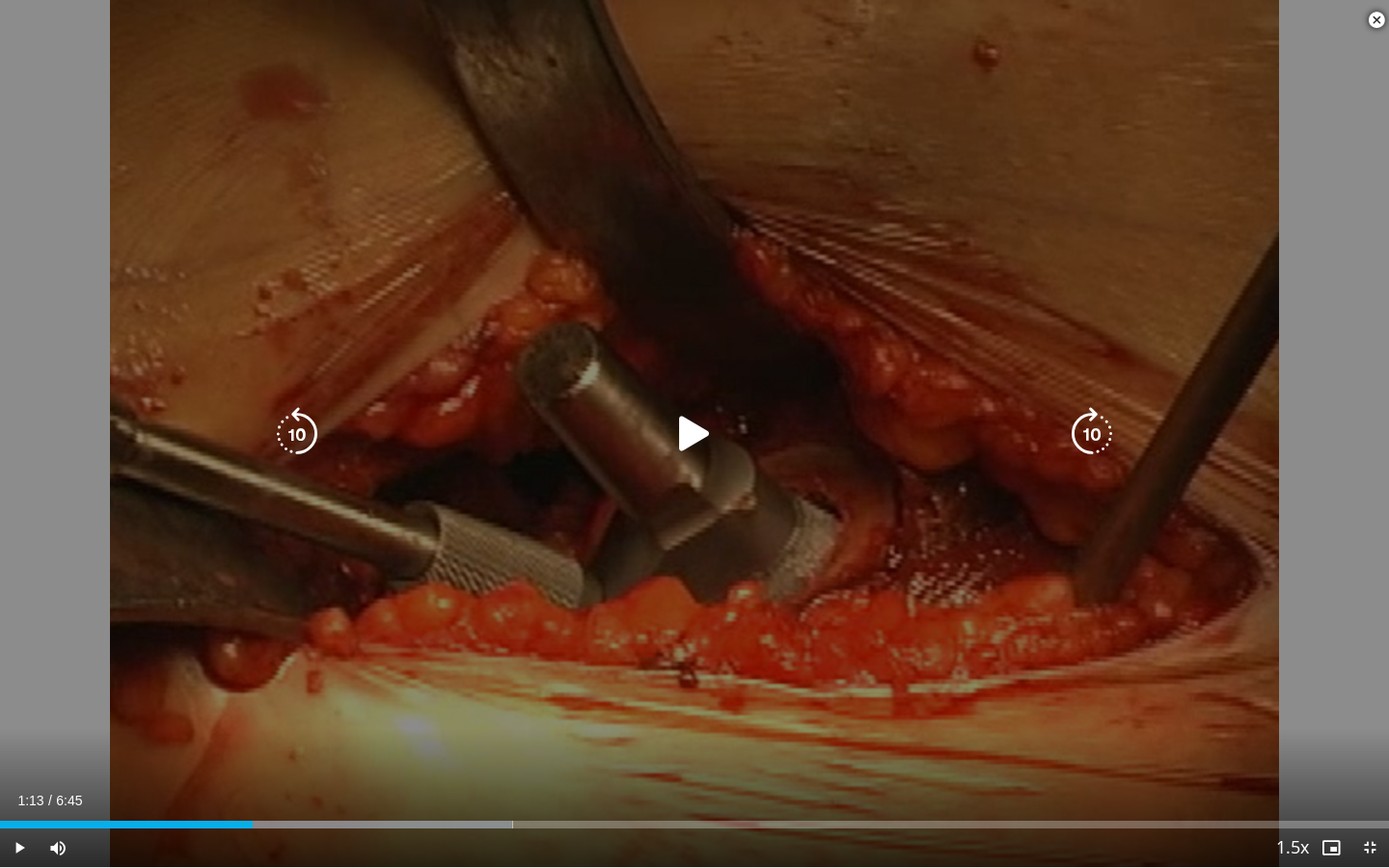 click on "20 seconds
Tap to unmute" at bounding box center [694, 433] 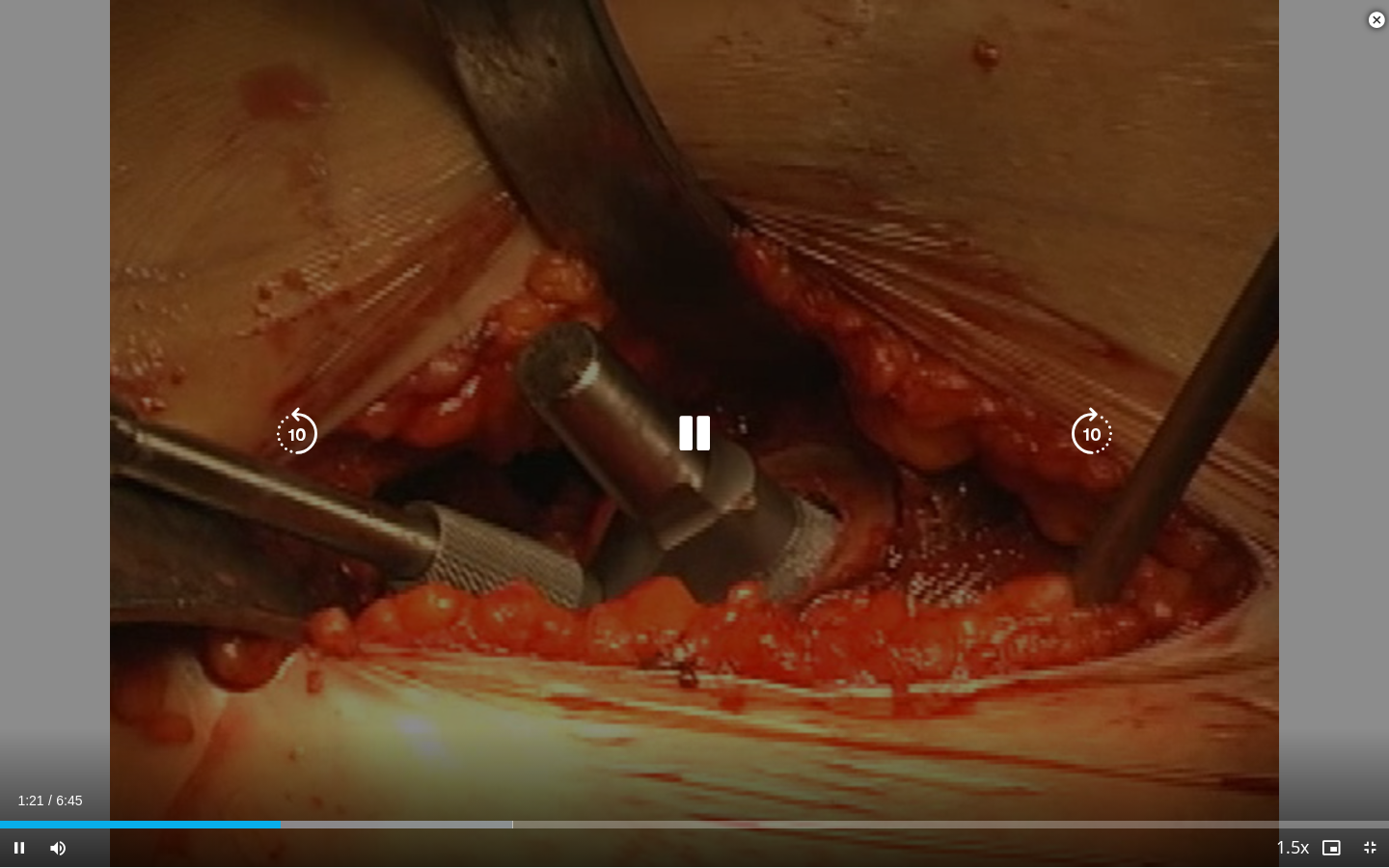 click at bounding box center [694, 434] 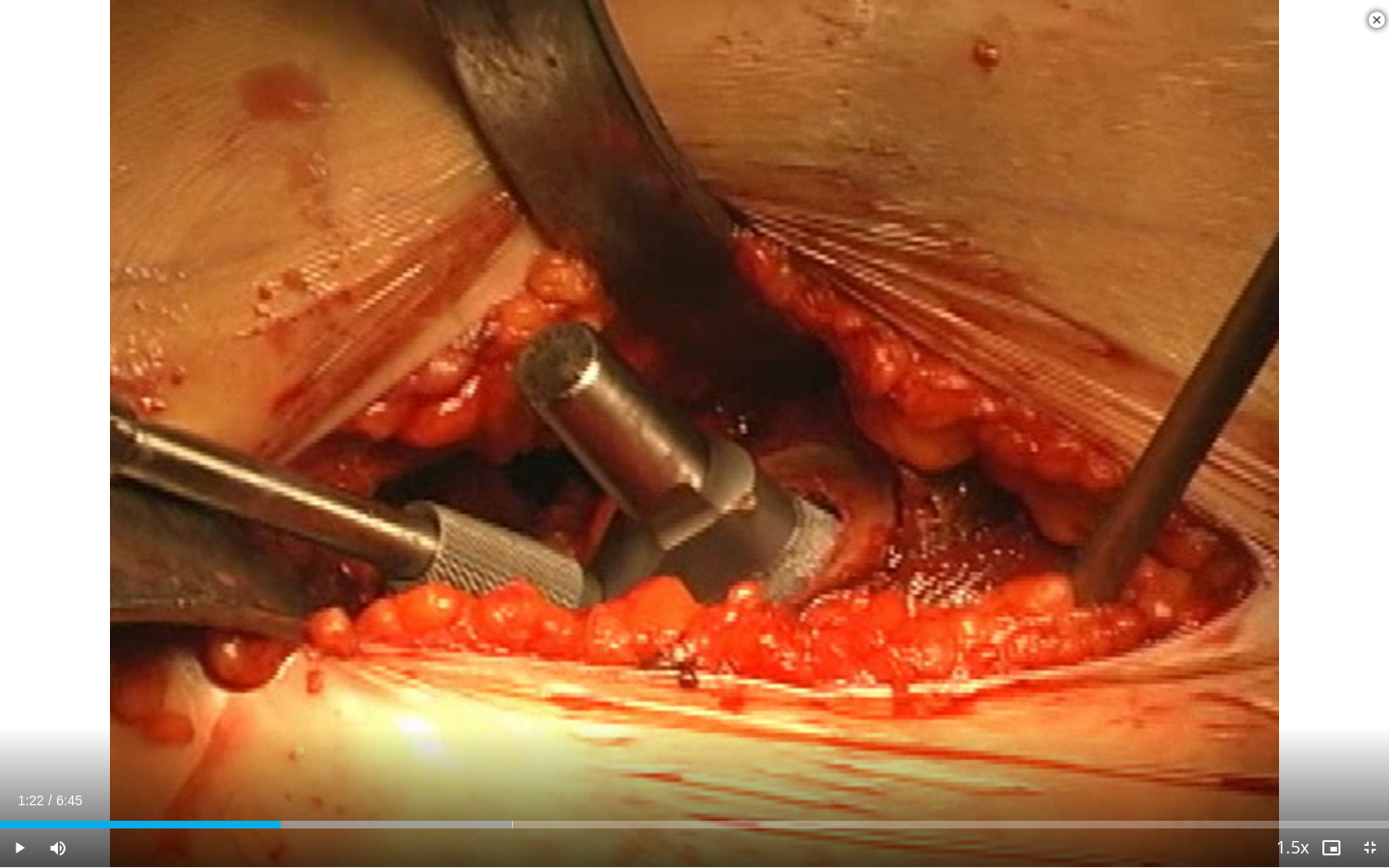 type 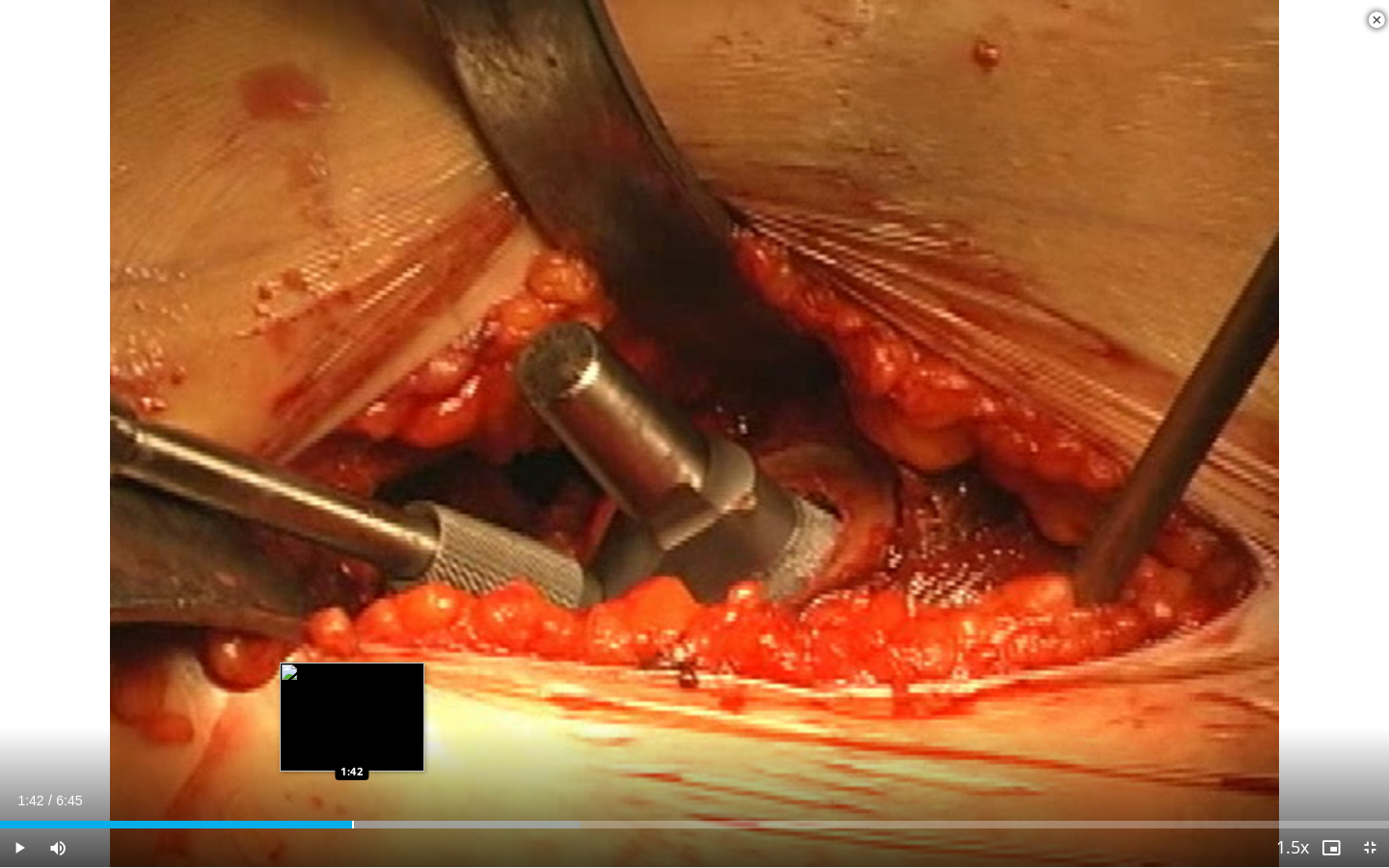 click at bounding box center [353, 825] 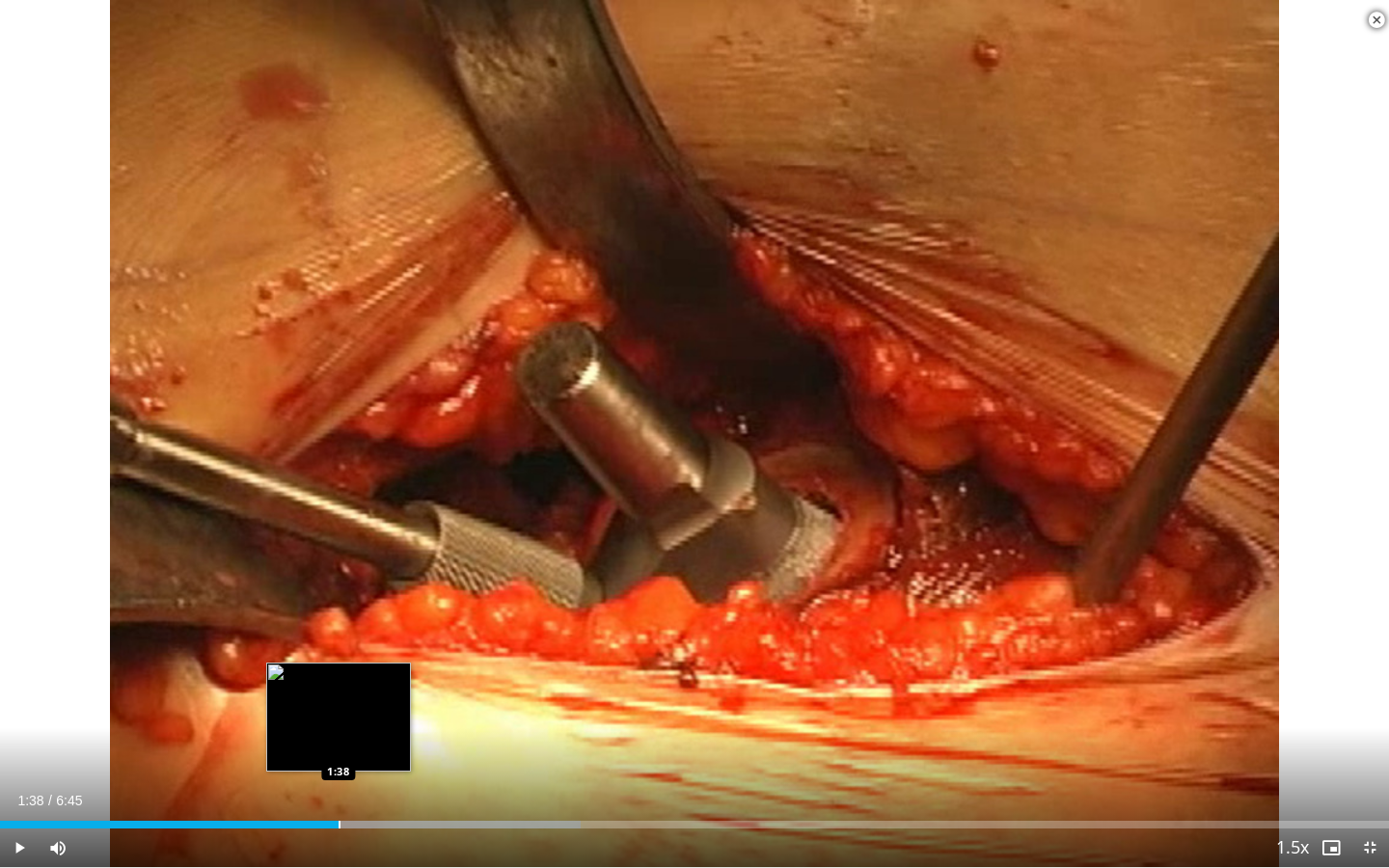 click at bounding box center (340, 825) 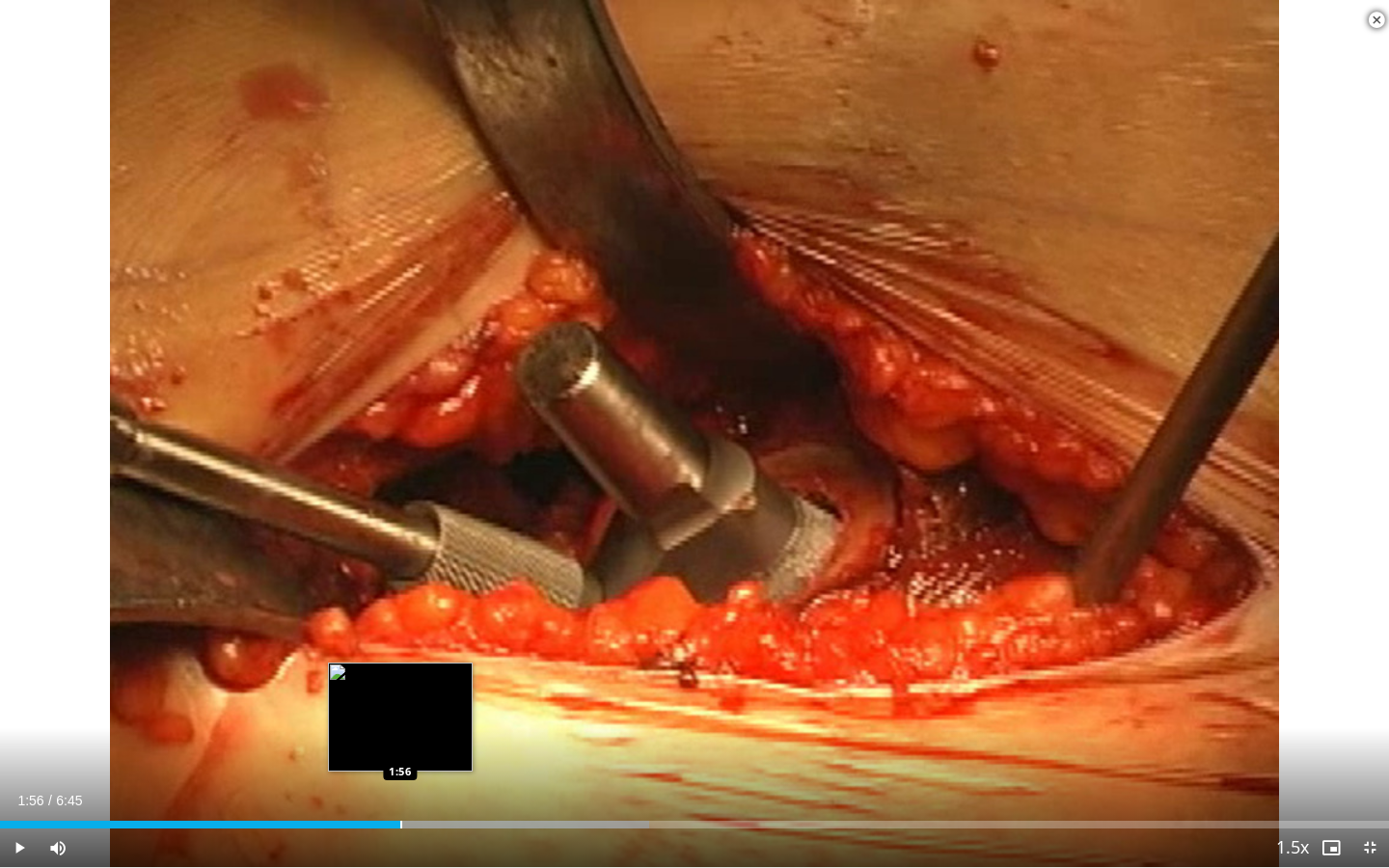 click at bounding box center [401, 825] 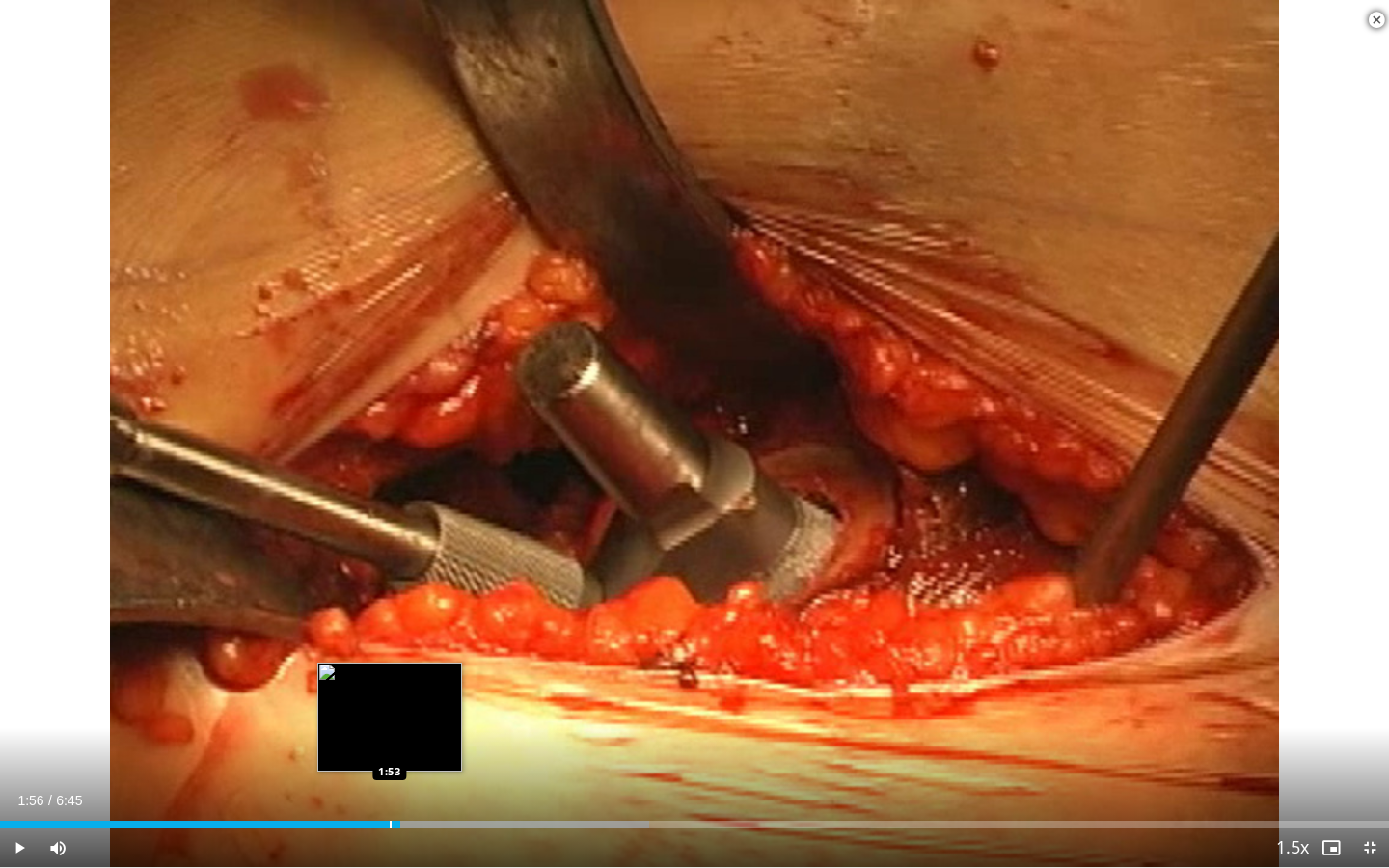 click at bounding box center [391, 825] 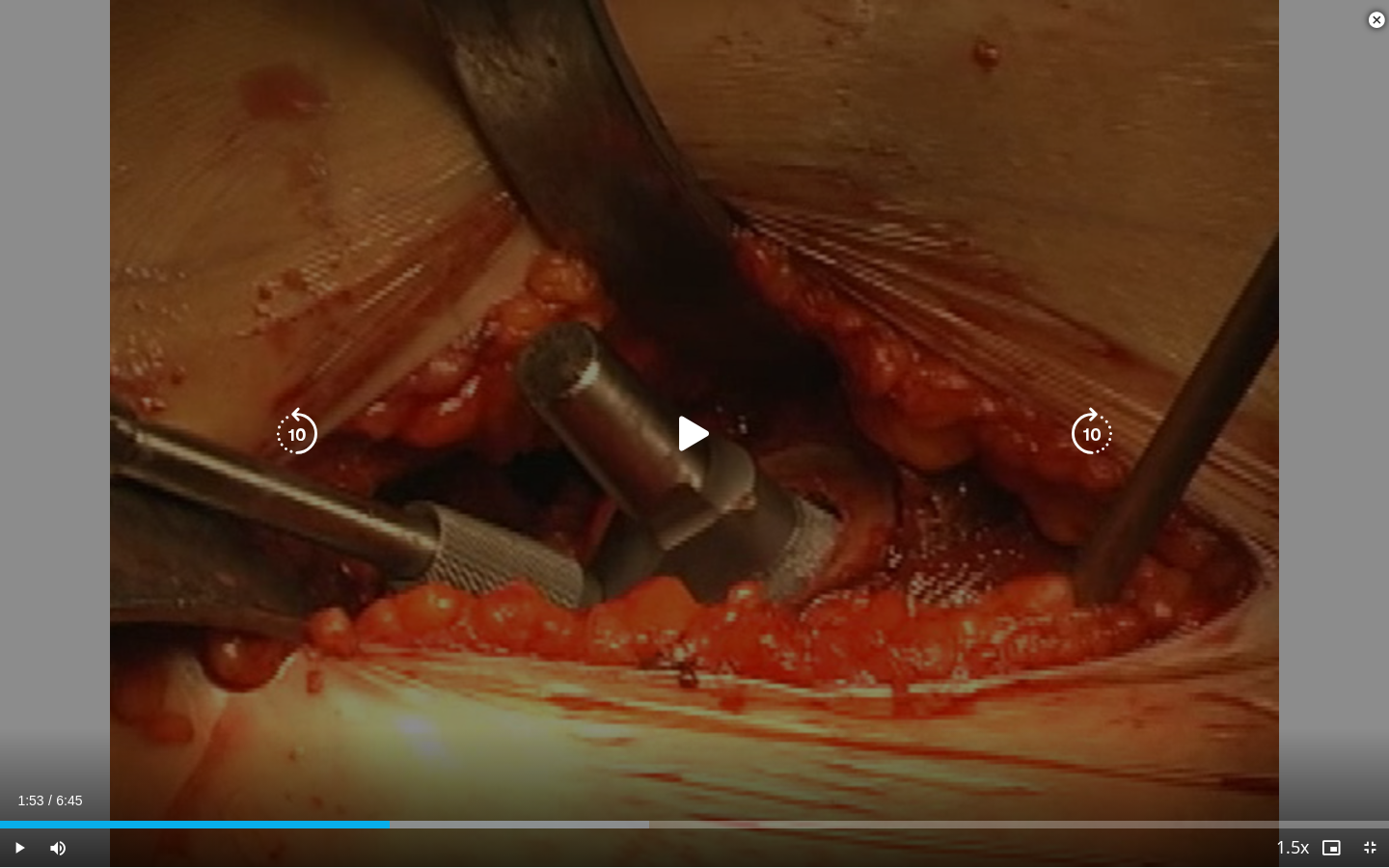 click at bounding box center [694, 434] 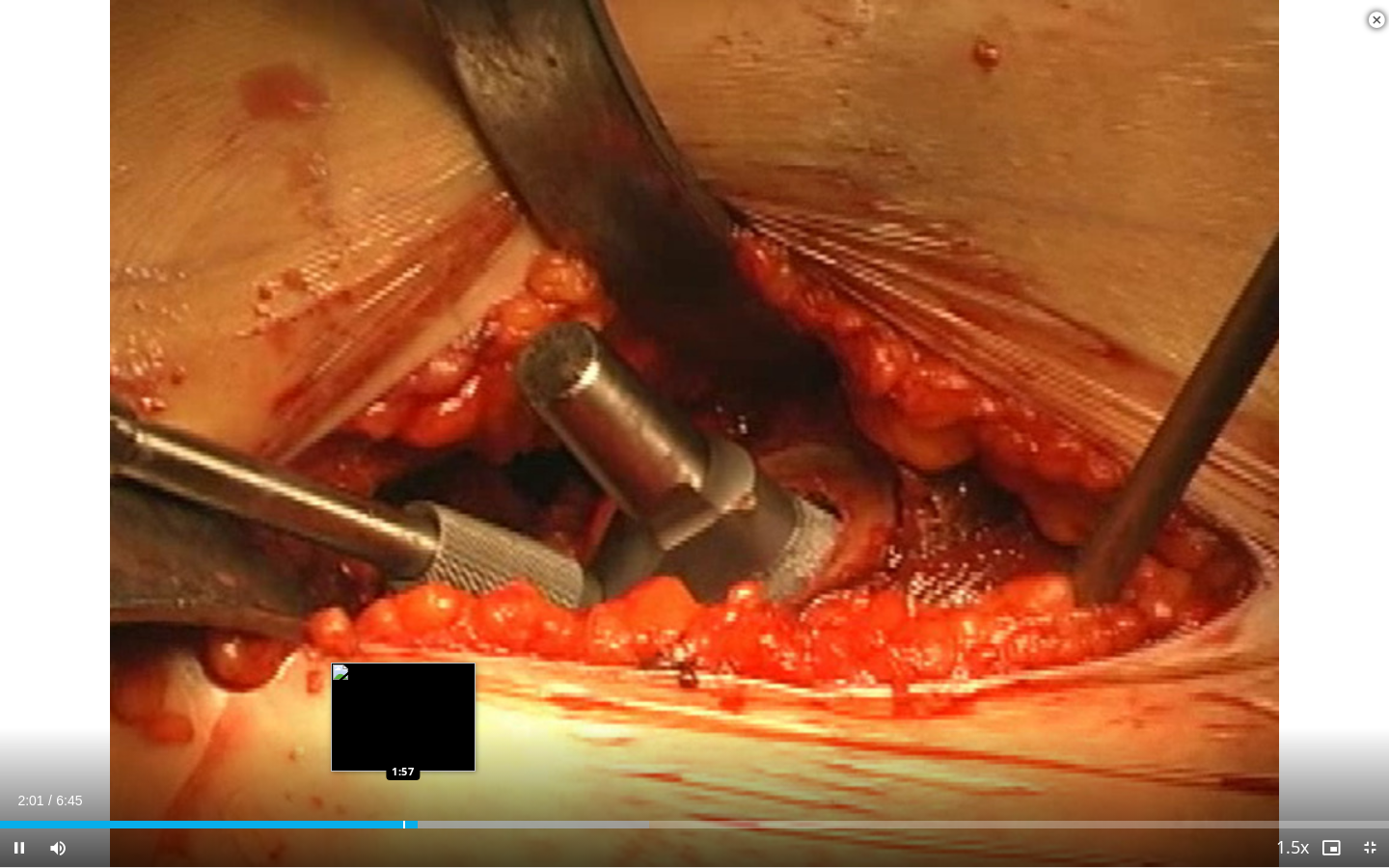click on "Loaded :  46.76% 2:02 1:57" at bounding box center [694, 825] 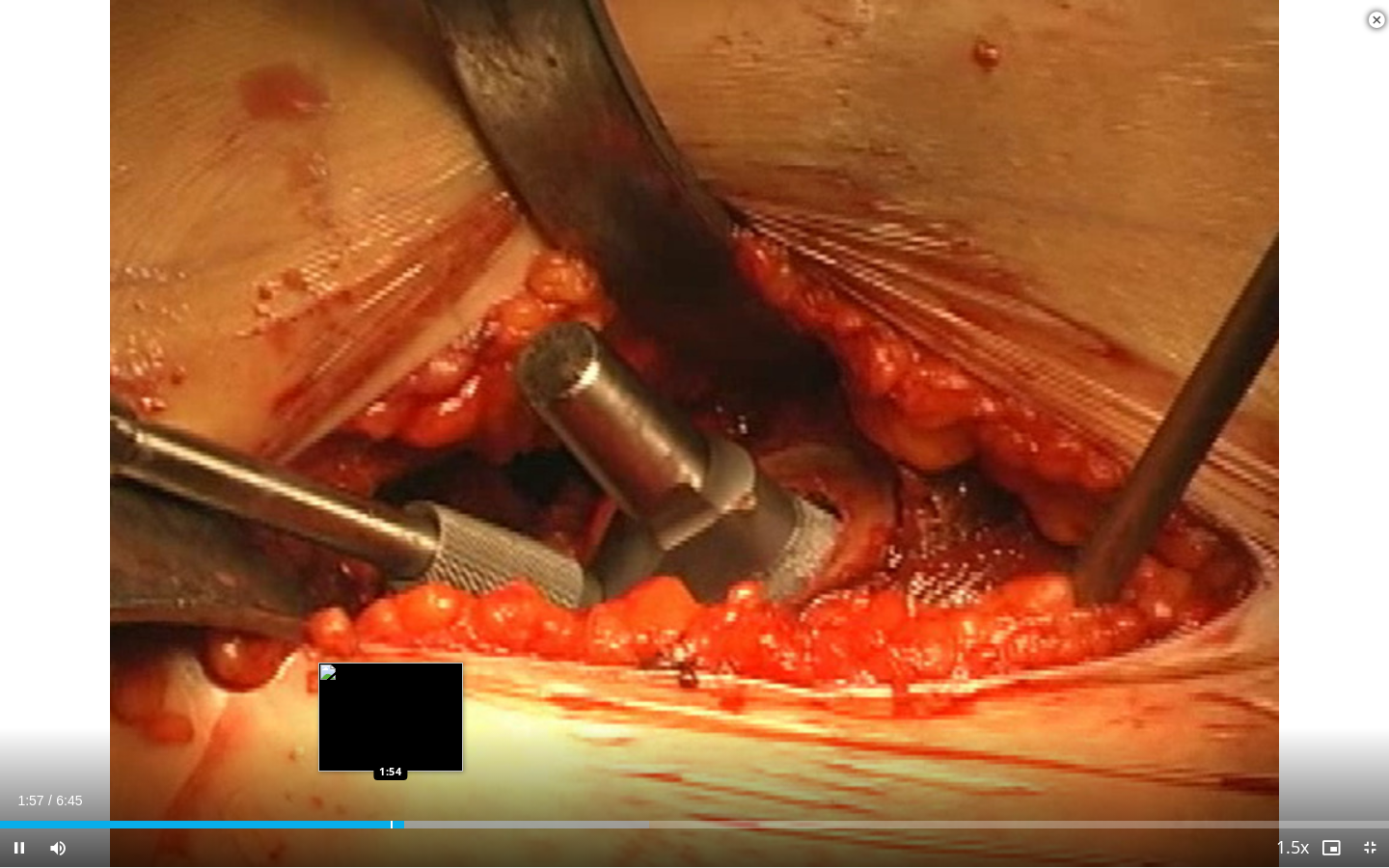 click on "Loaded :  46.76% 1:58 1:54" at bounding box center [694, 825] 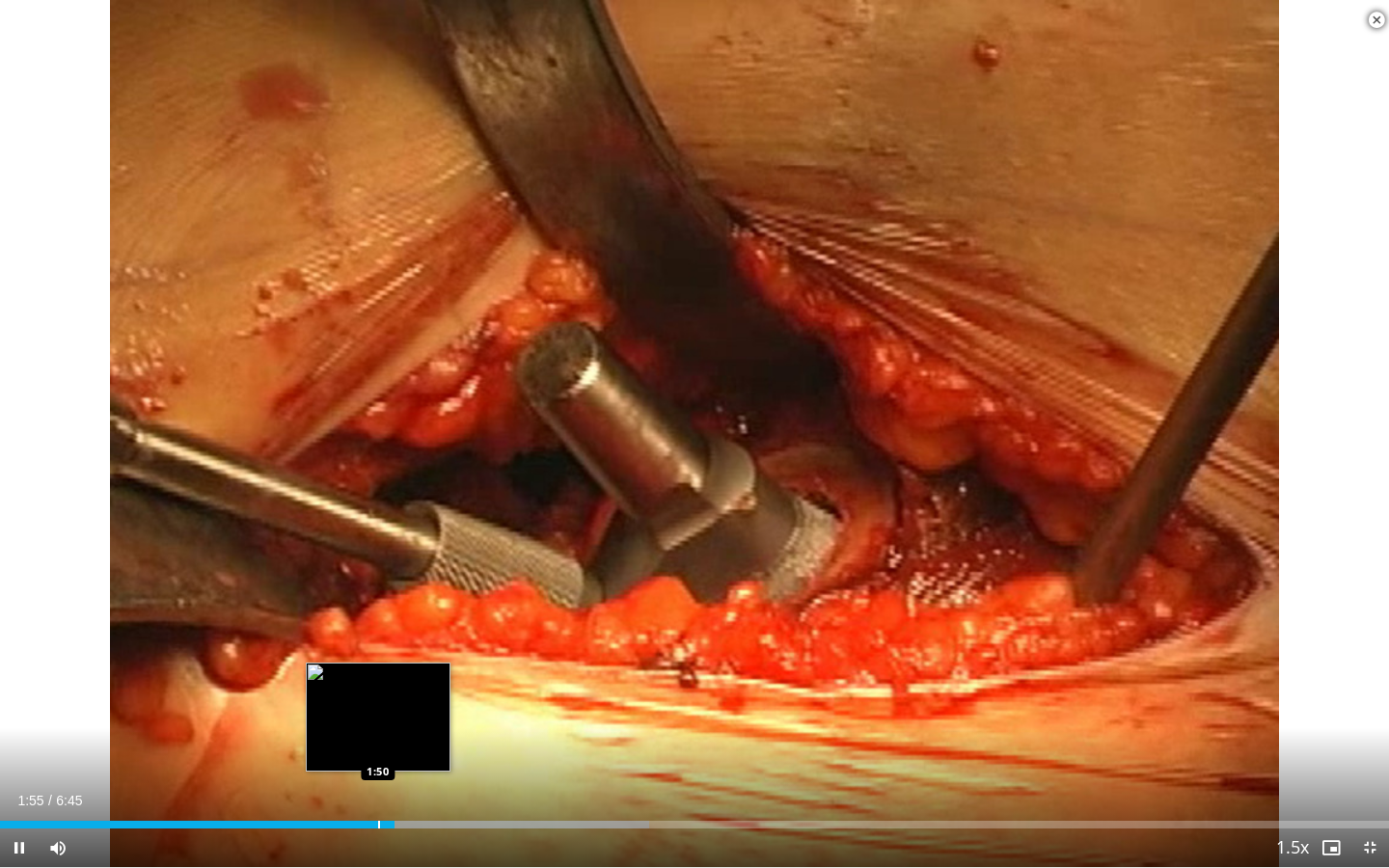 click at bounding box center [379, 825] 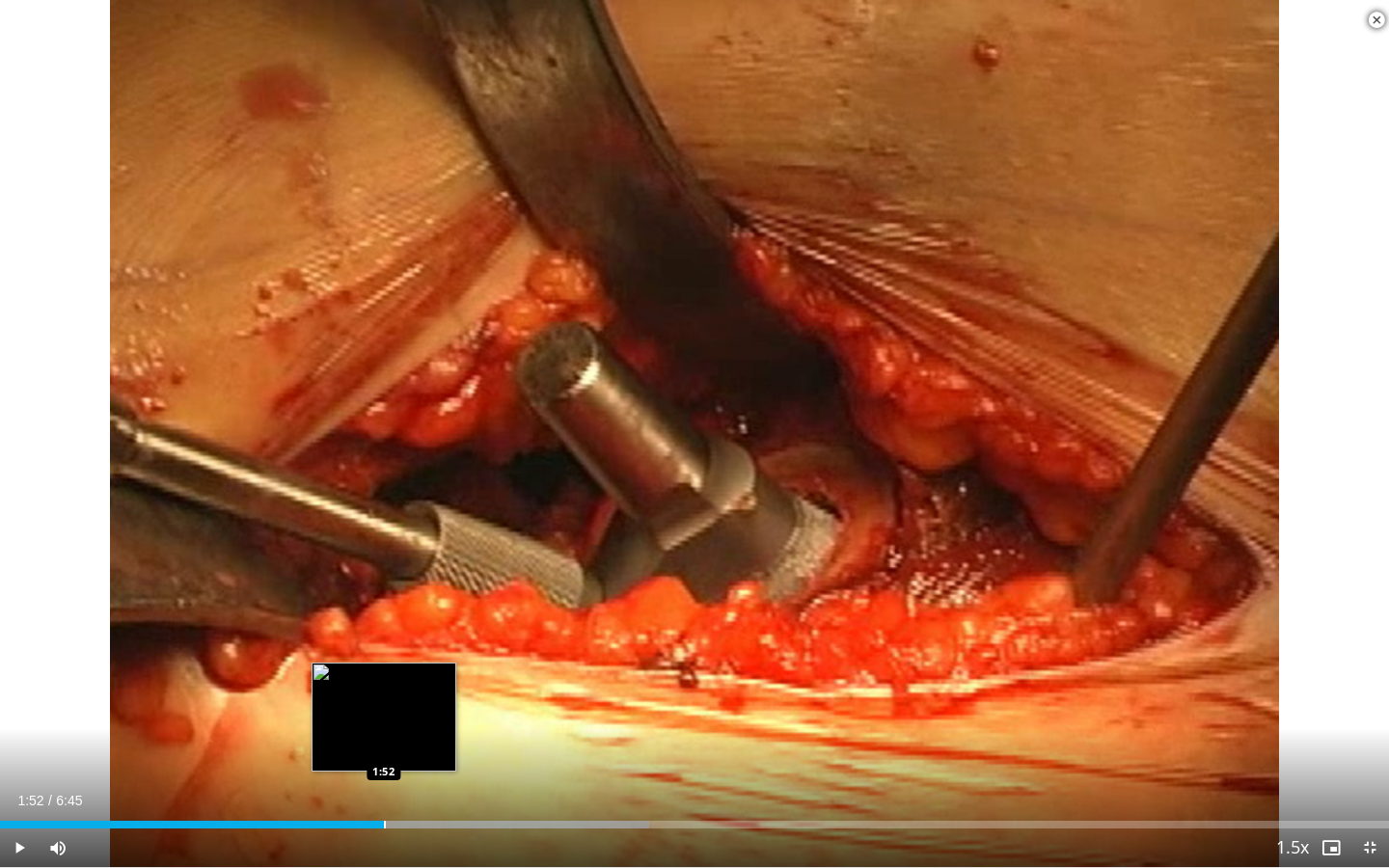 click at bounding box center [385, 825] 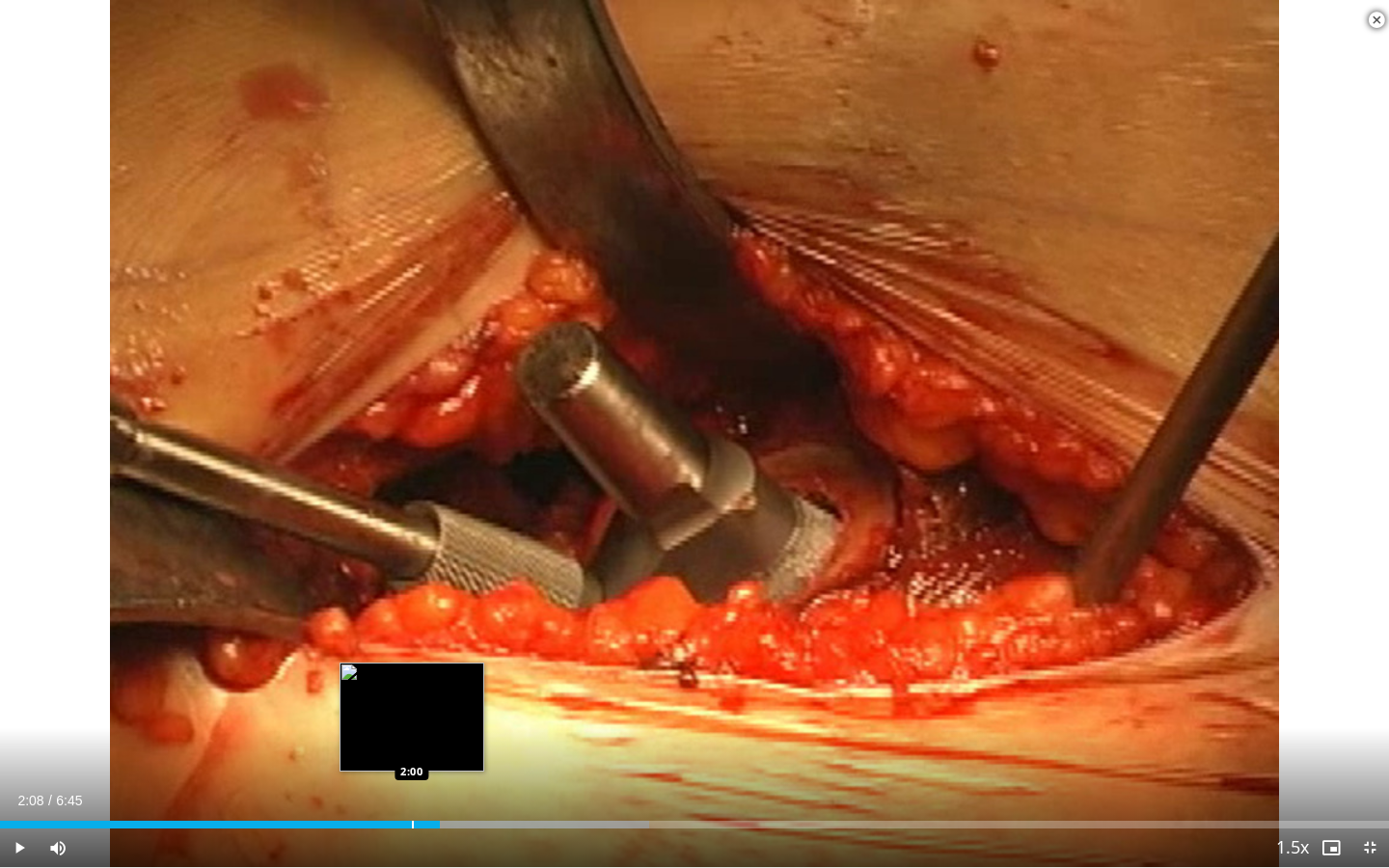 click at bounding box center [413, 825] 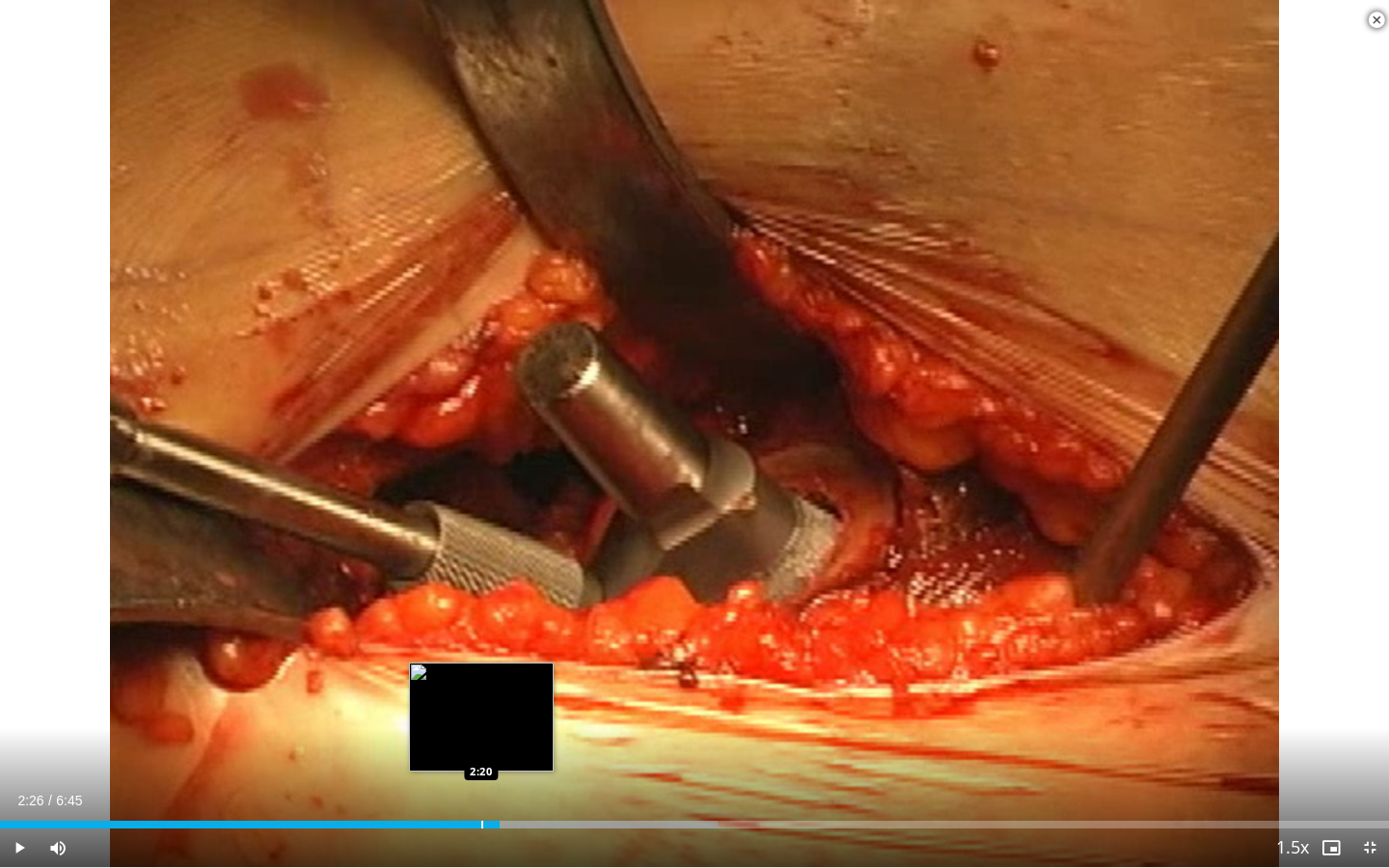 click at bounding box center (482, 825) 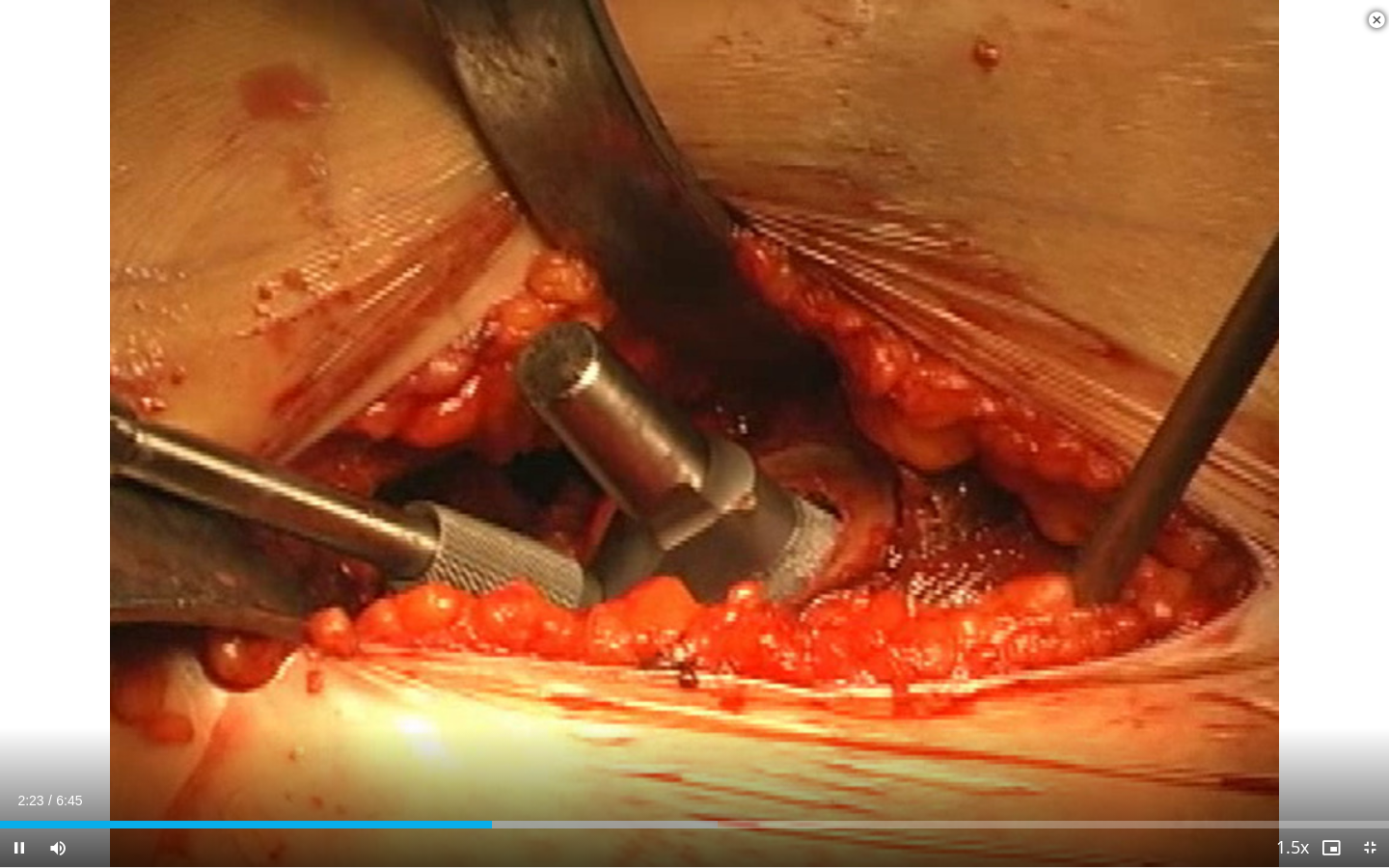 click on "Current Time  2:23 / Duration  6:45 Pause Skip Backward Skip Forward Mute 67% Loaded :  51.68% 2:23 2:16 Stream Type  LIVE Seek to live, currently behind live LIVE   1.5x Playback Rate 0.5x 0.75x 1x 1.25x 1.5x , selected 1.75x 2x Chapters Chapters Descriptions descriptions off , selected Captions captions settings , opens captions settings dialog captions off , selected Audio Track en (Main) , selected Exit Fullscreen Enable picture-in-picture mode" at bounding box center [694, 848] 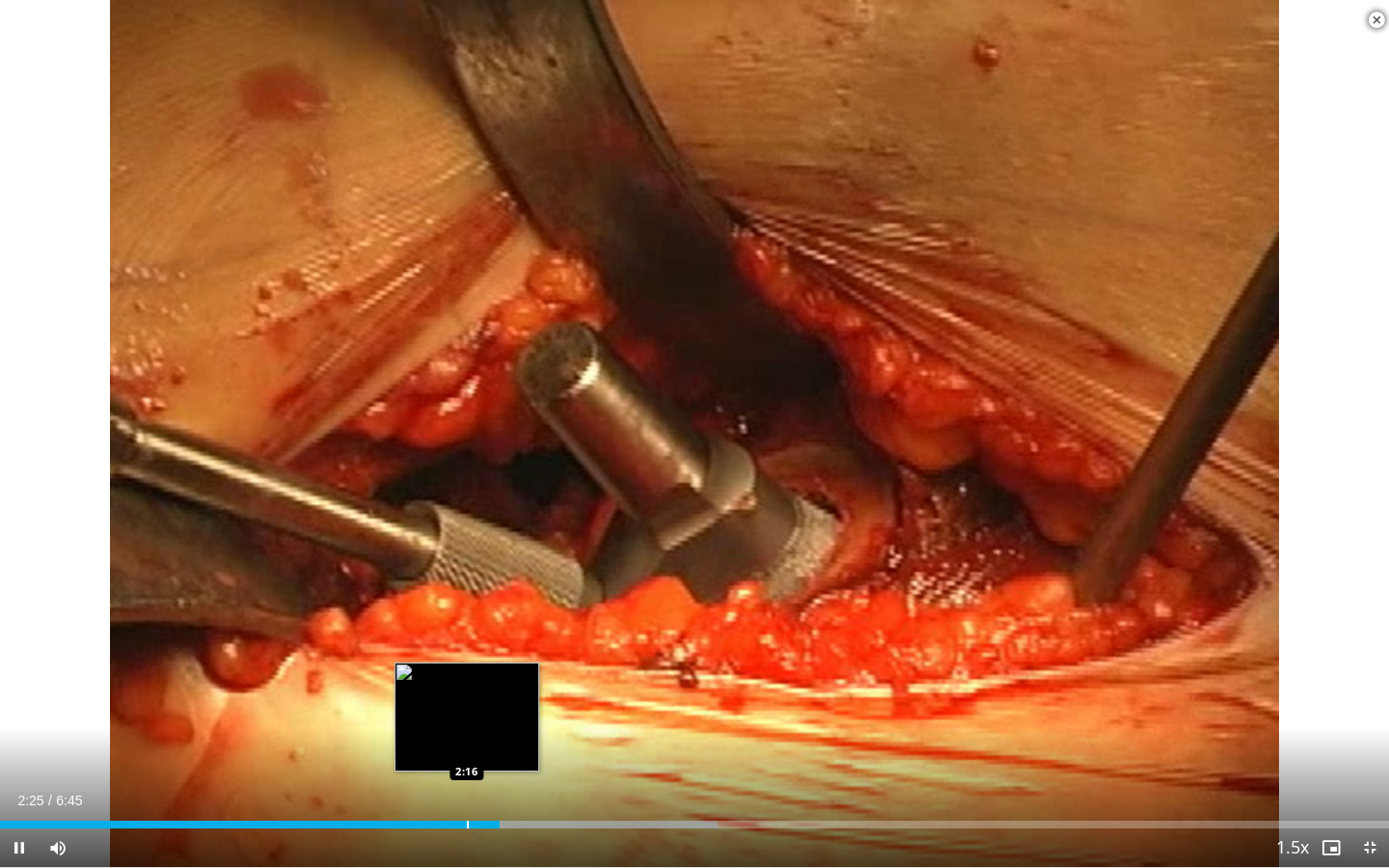 click at bounding box center [468, 825] 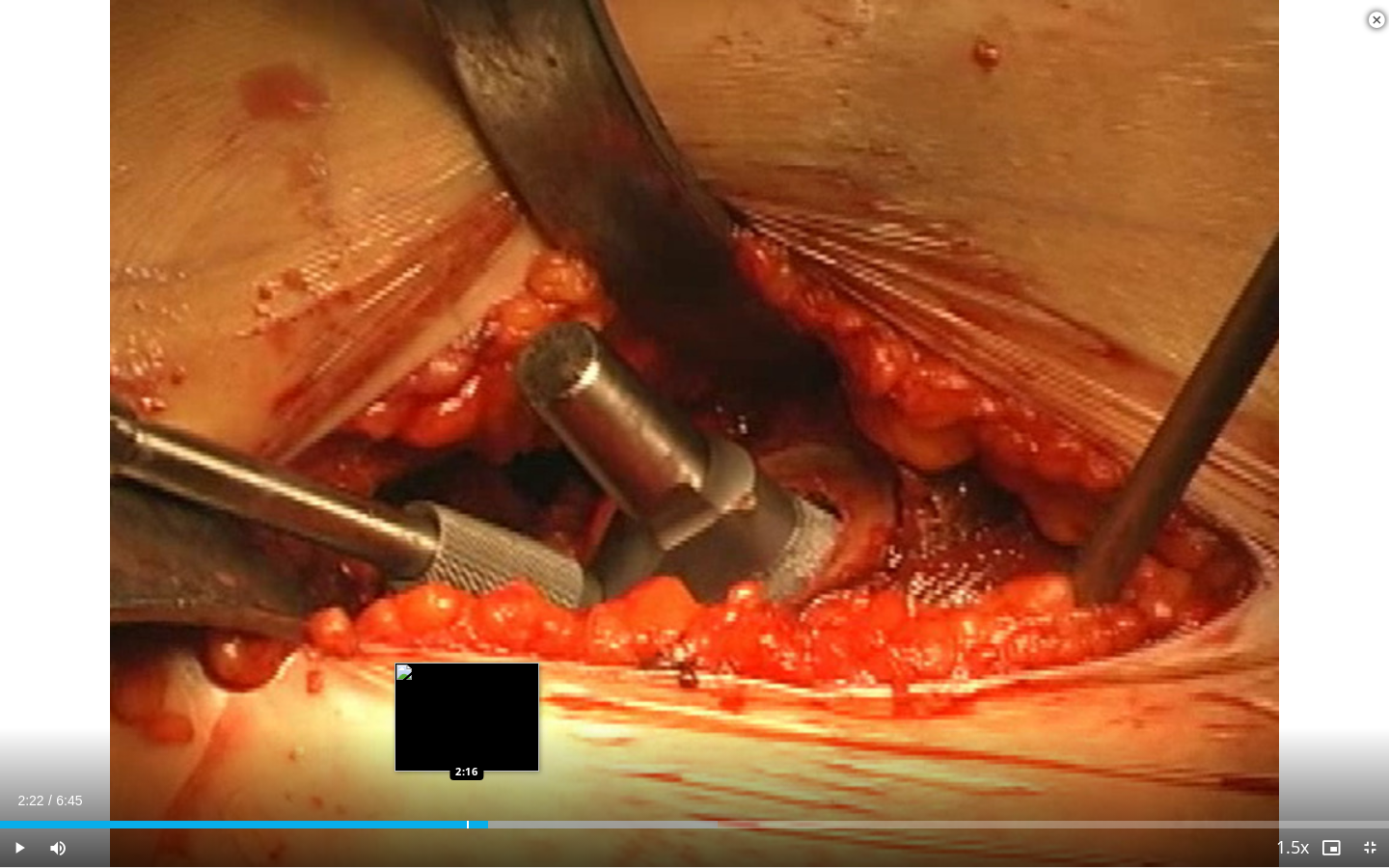 click on "Loaded :  51.68% 2:22 2:16" at bounding box center [694, 825] 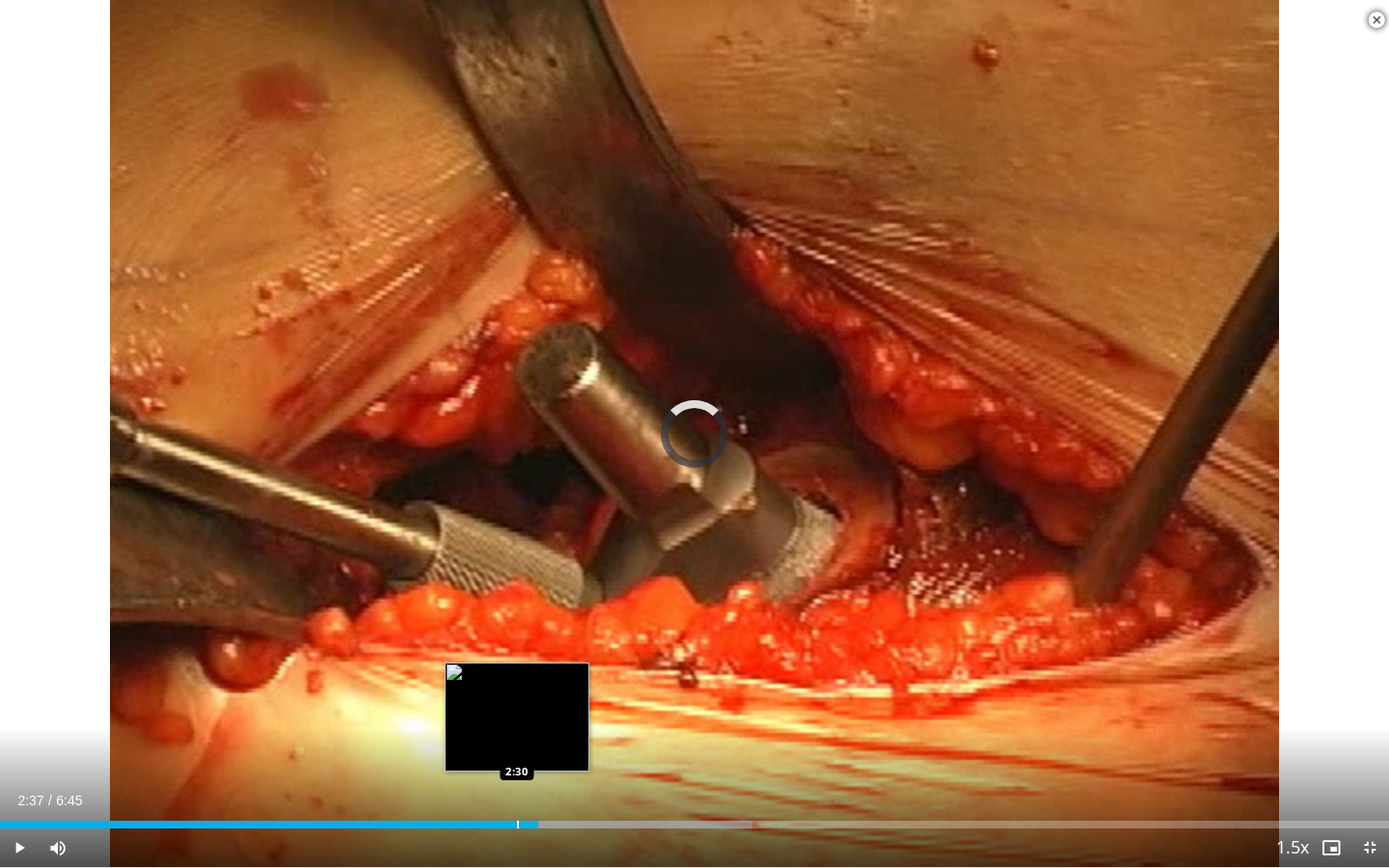 click at bounding box center [518, 825] 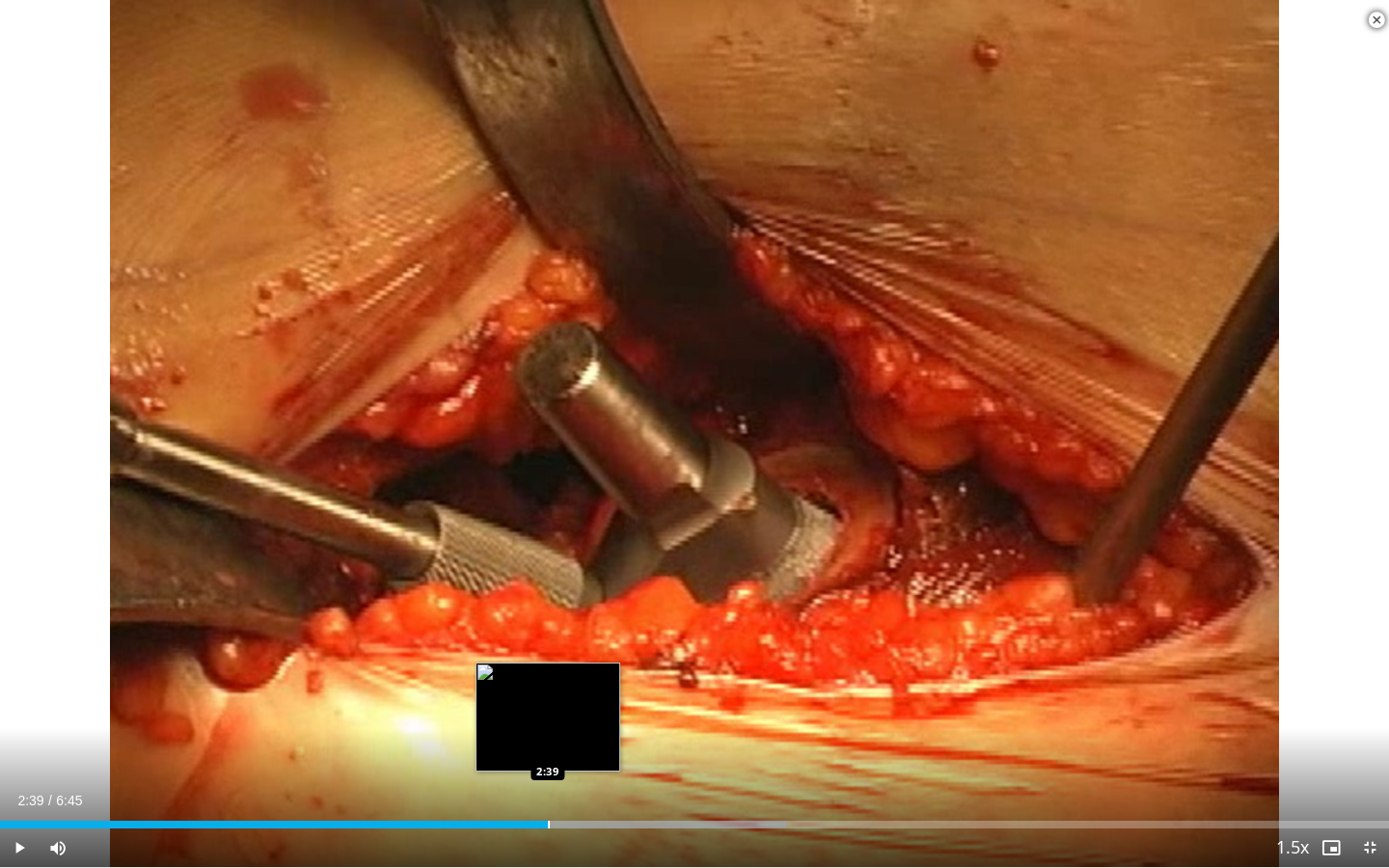 click at bounding box center [549, 825] 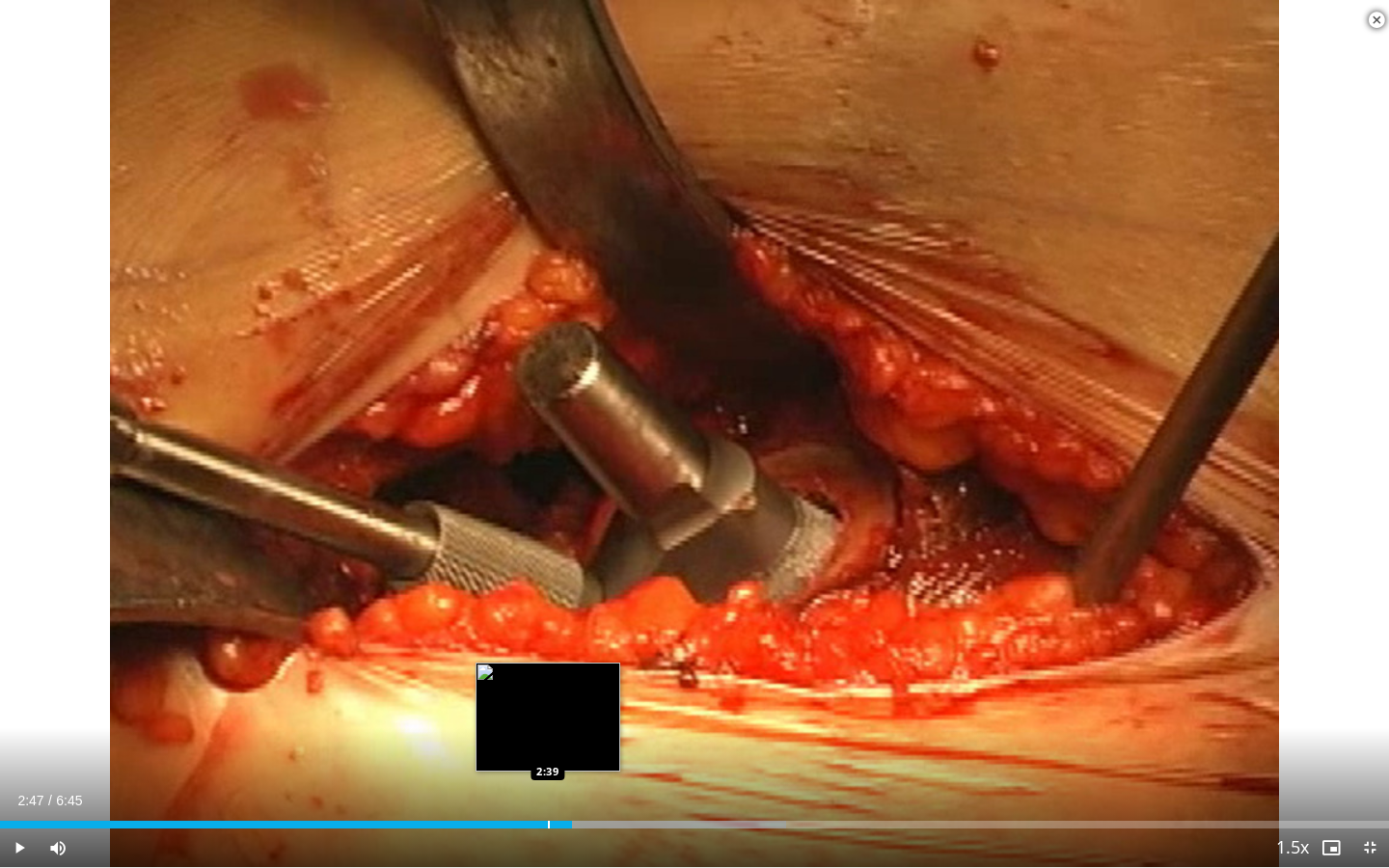 click at bounding box center [549, 825] 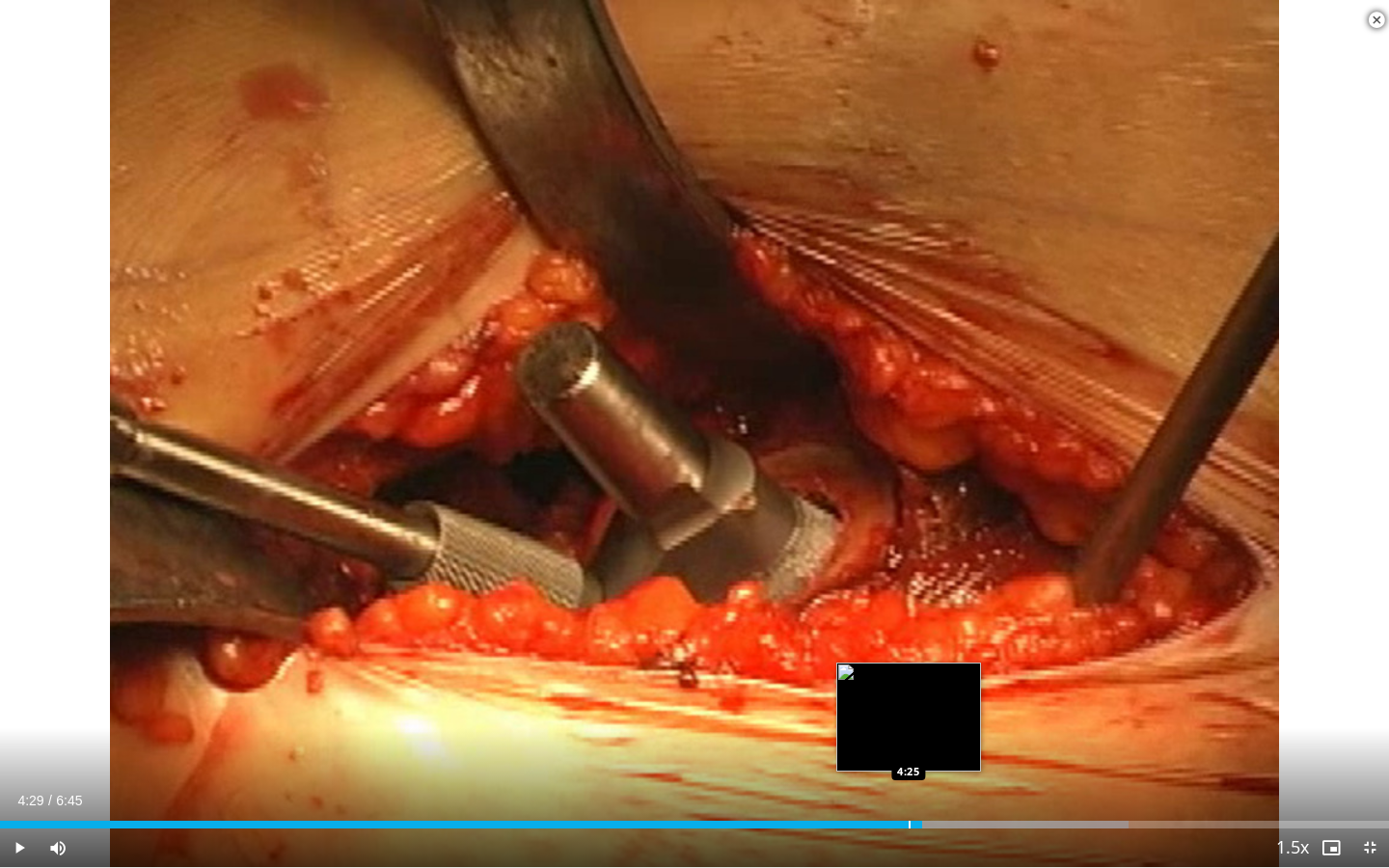 click at bounding box center (910, 825) 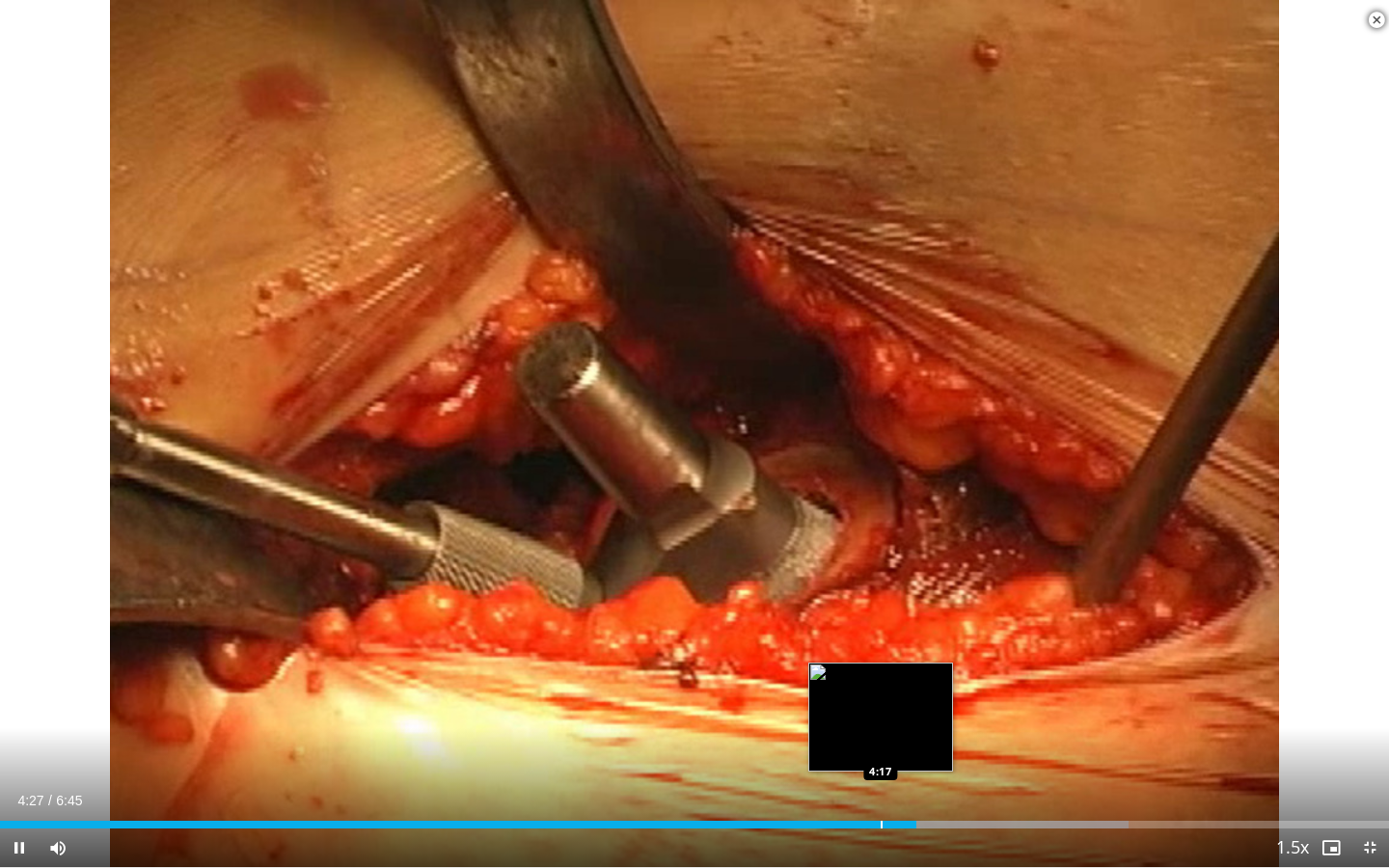click at bounding box center (882, 825) 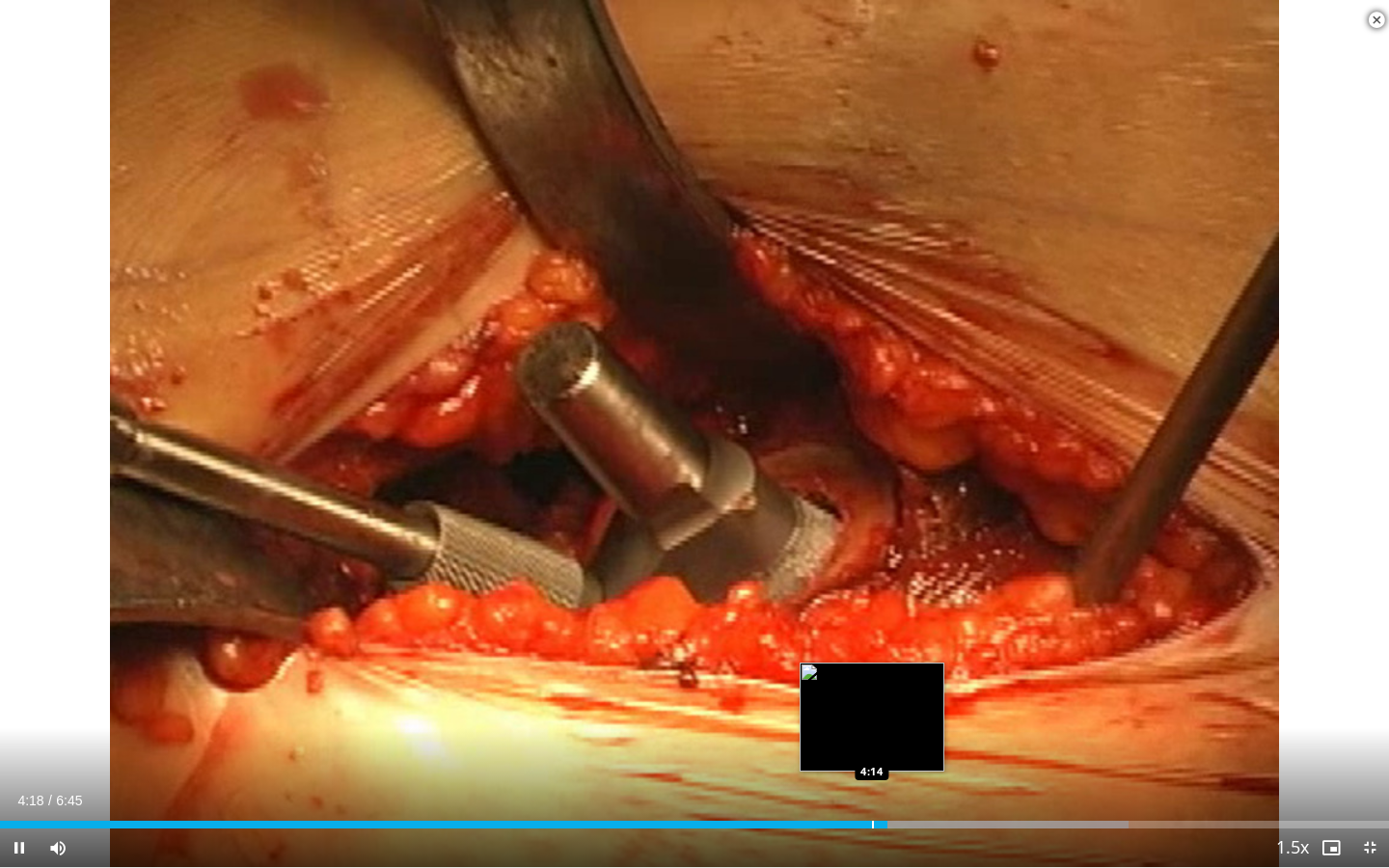 click at bounding box center [873, 825] 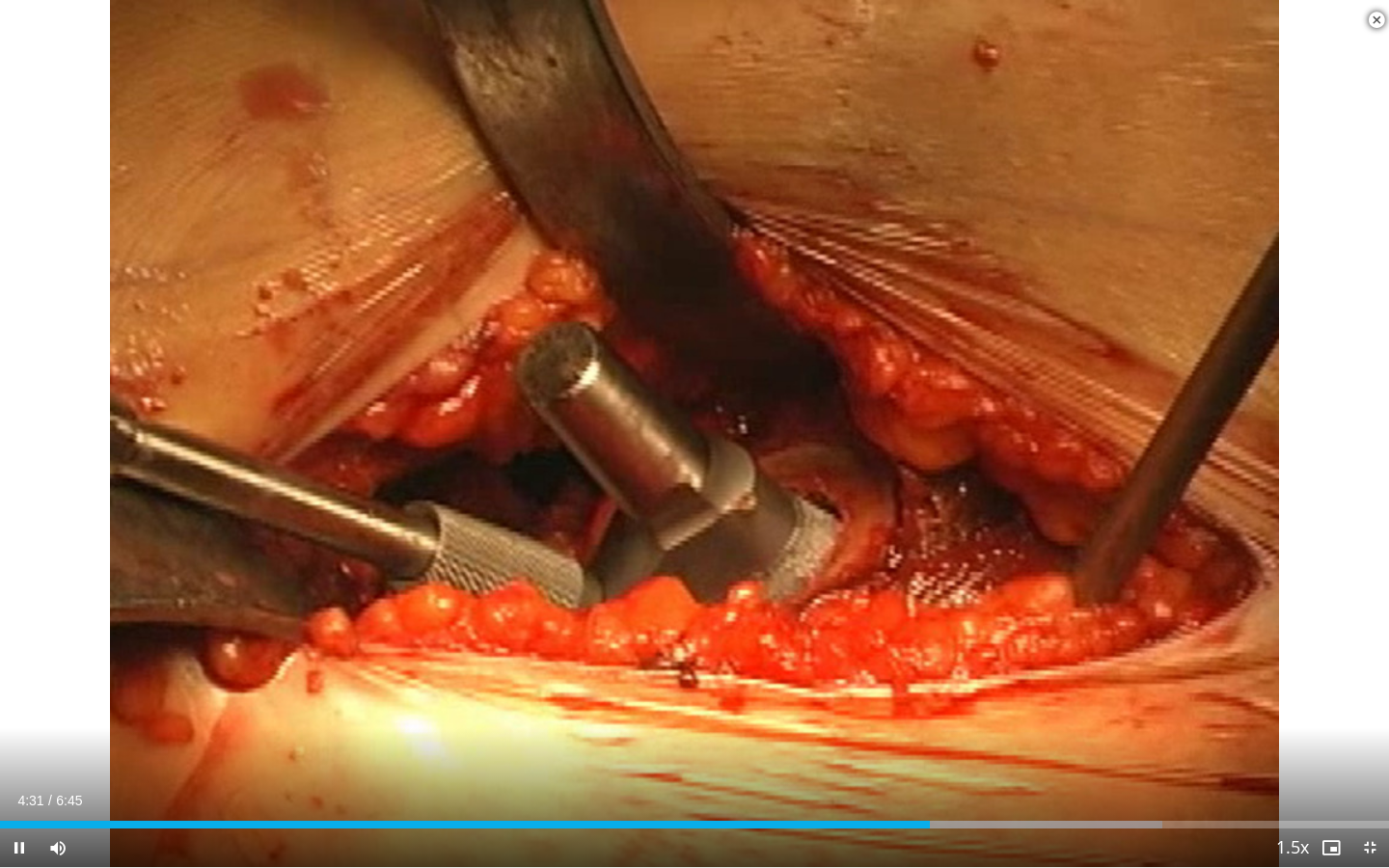 click on "Current Time  4:31 / Duration  6:45 Pause Skip Backward Skip Forward Mute 67% Loaded :  83.68% 4:31 4:21 Stream Type  LIVE Seek to live, currently behind live LIVE   1.5x Playback Rate 0.5x 0.75x 1x 1.25x 1.5x , selected 1.75x 2x Chapters Chapters Descriptions descriptions off , selected Captions captions settings , opens captions settings dialog captions off , selected Audio Track en (Main) , selected Exit Fullscreen Enable picture-in-picture mode" at bounding box center [694, 848] 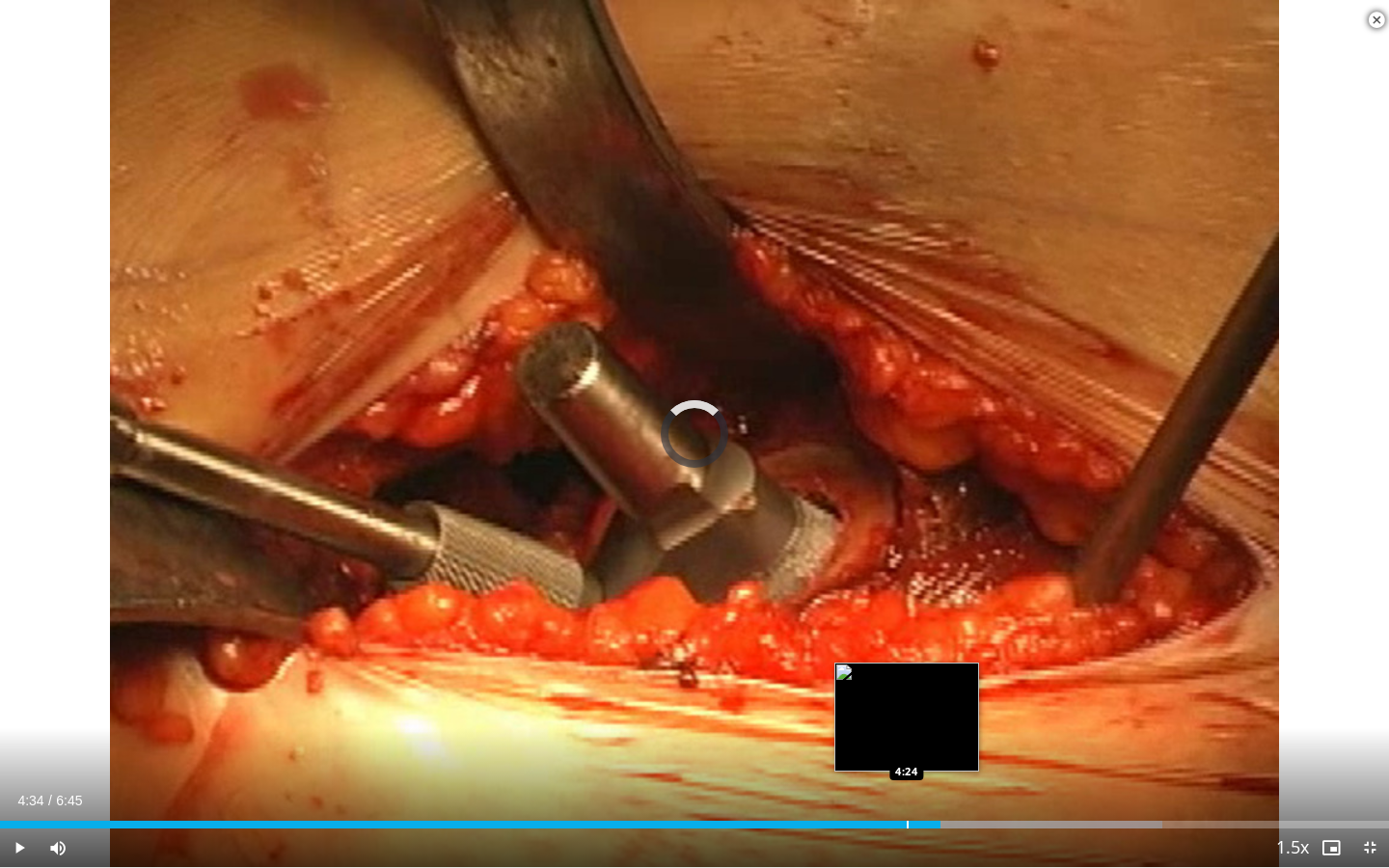 click at bounding box center [908, 825] 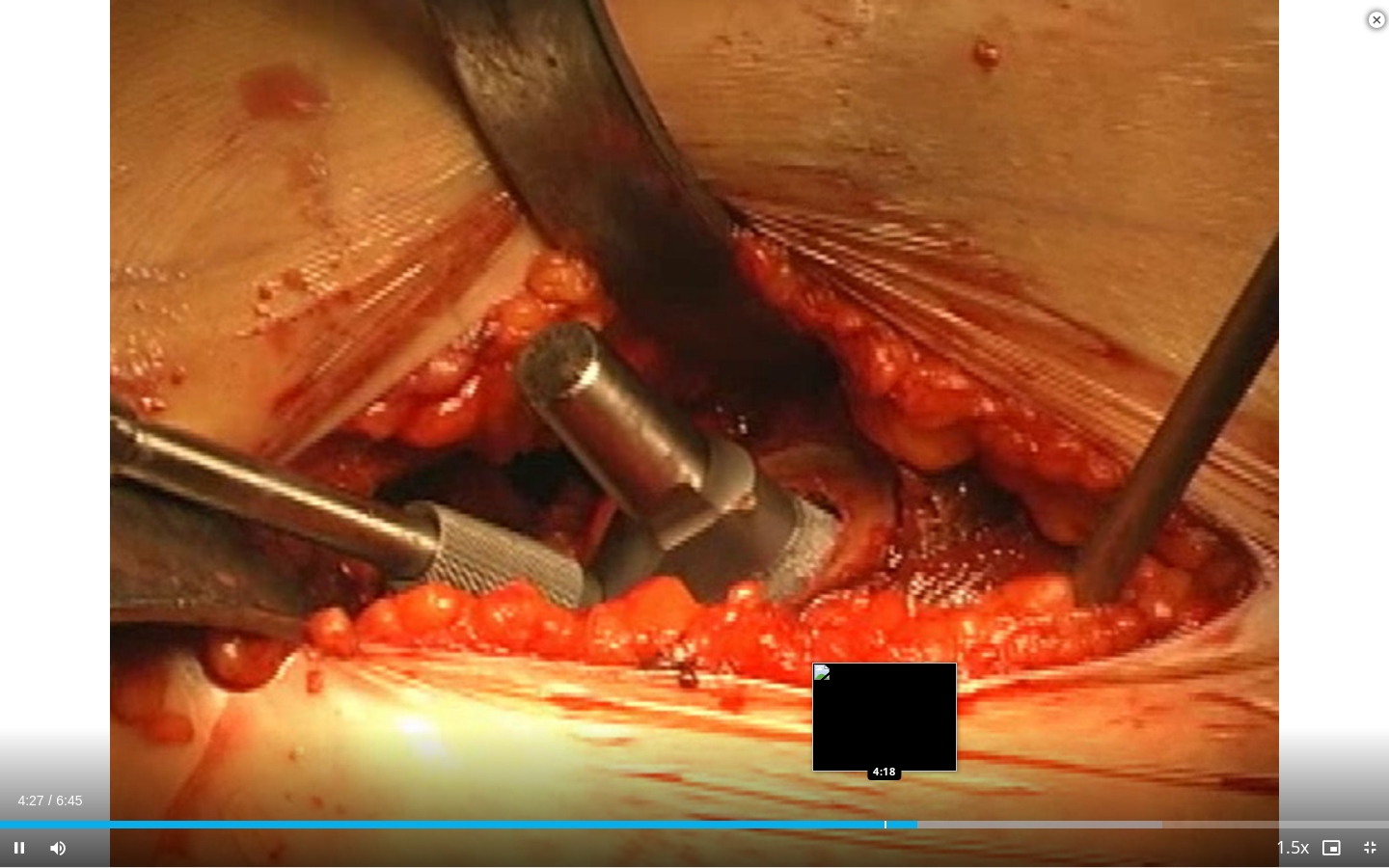 click at bounding box center [885, 825] 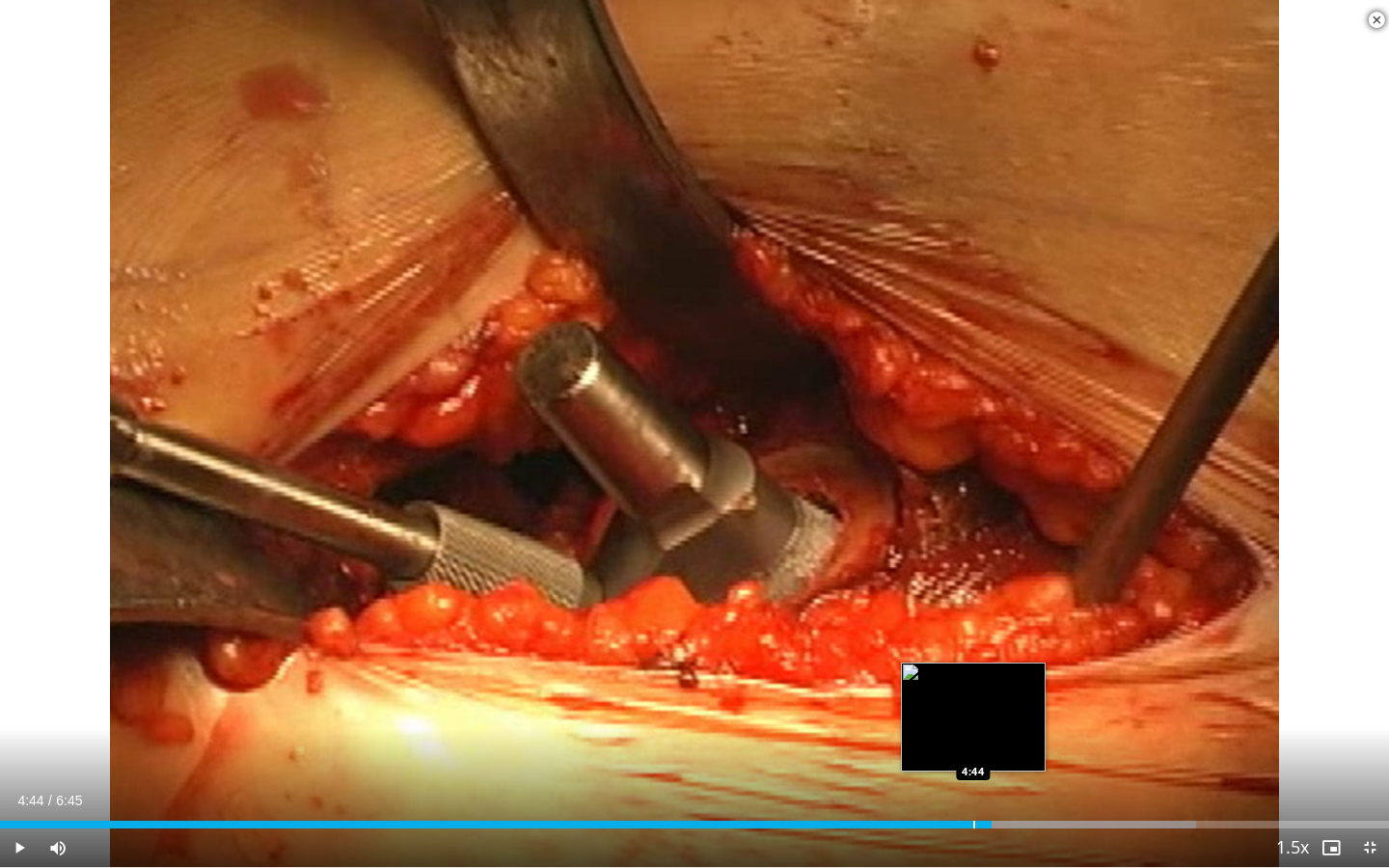click at bounding box center [974, 825] 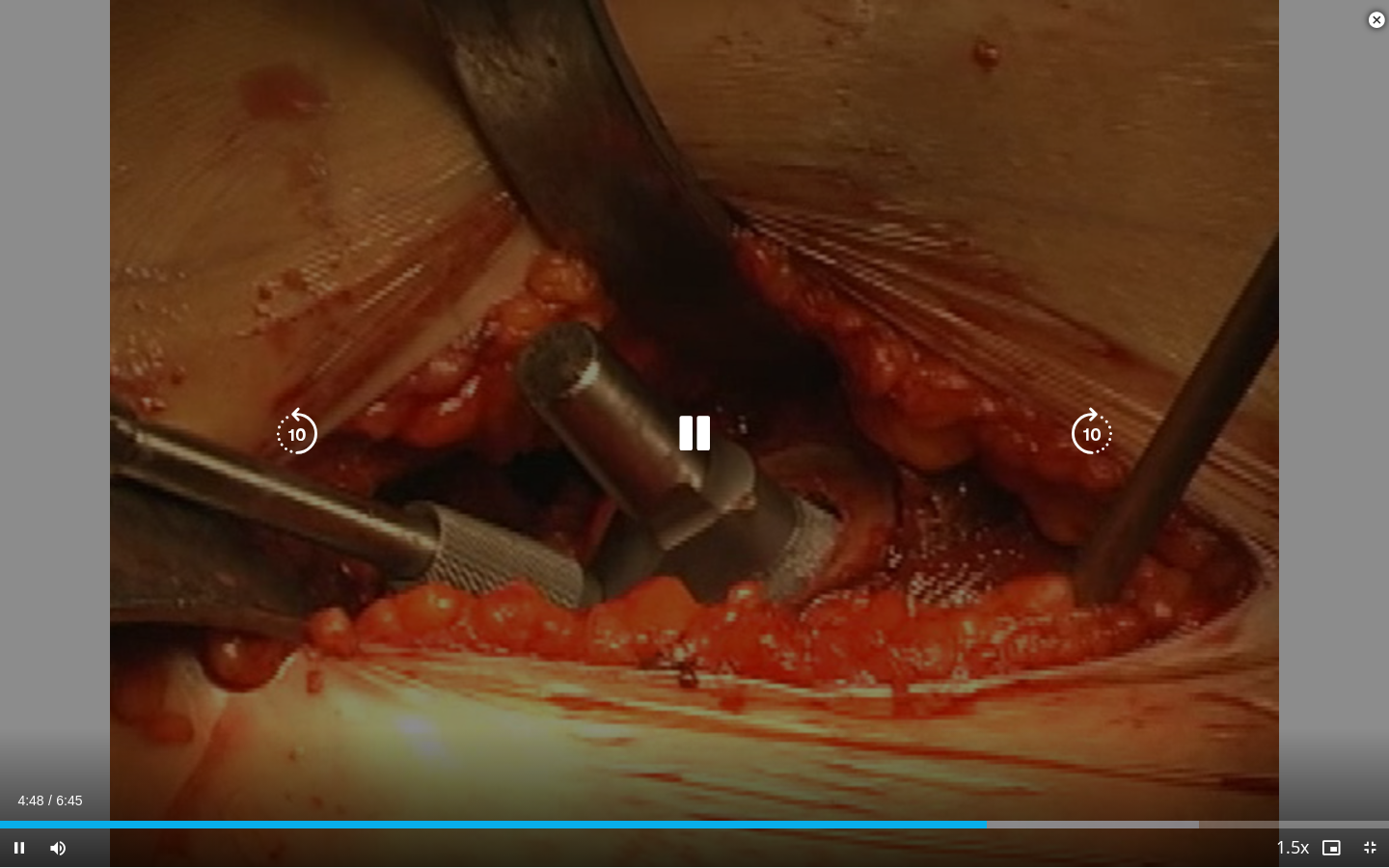 click on "20 seconds
Tap to unmute" at bounding box center (694, 433) 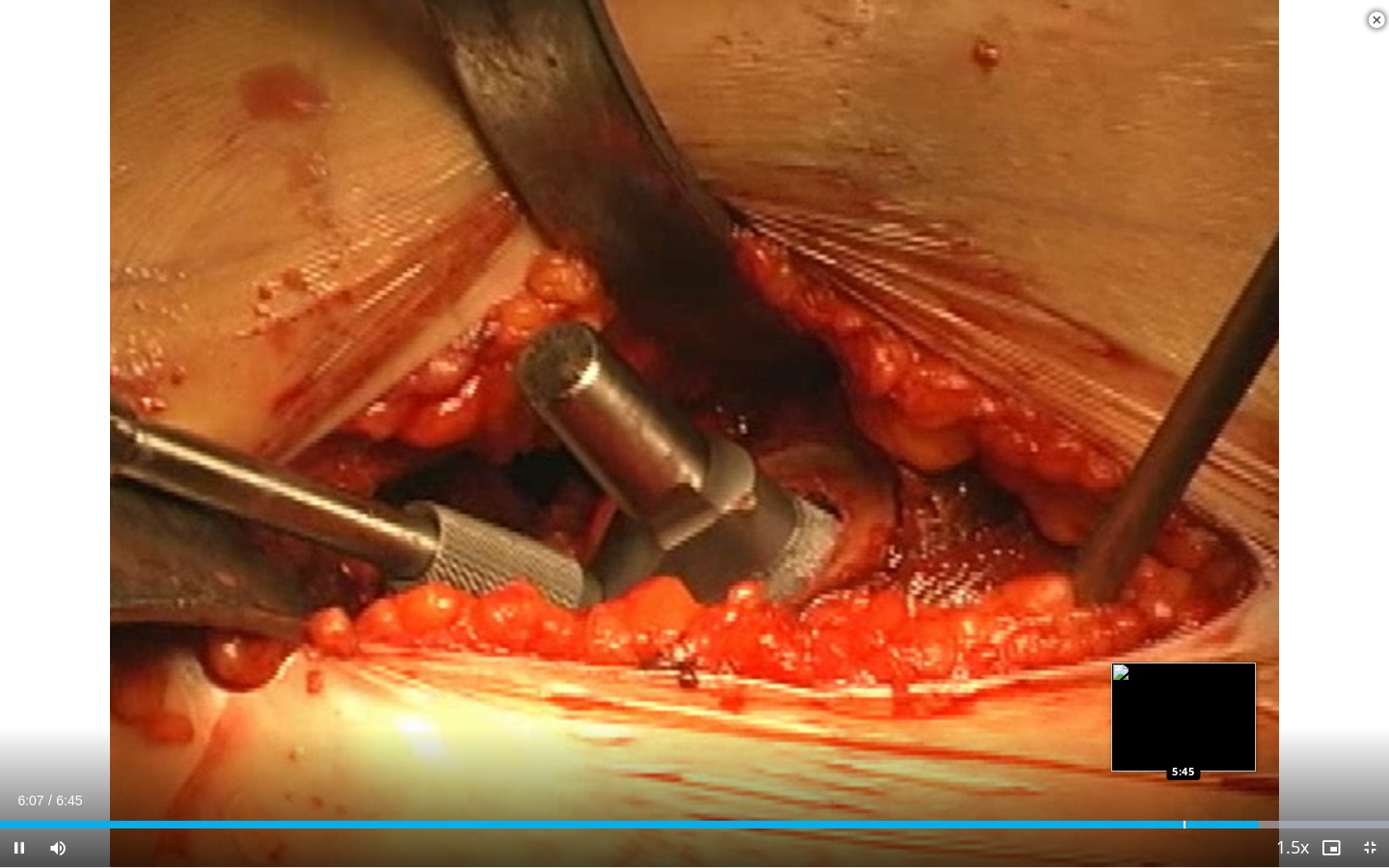 click at bounding box center (1185, 825) 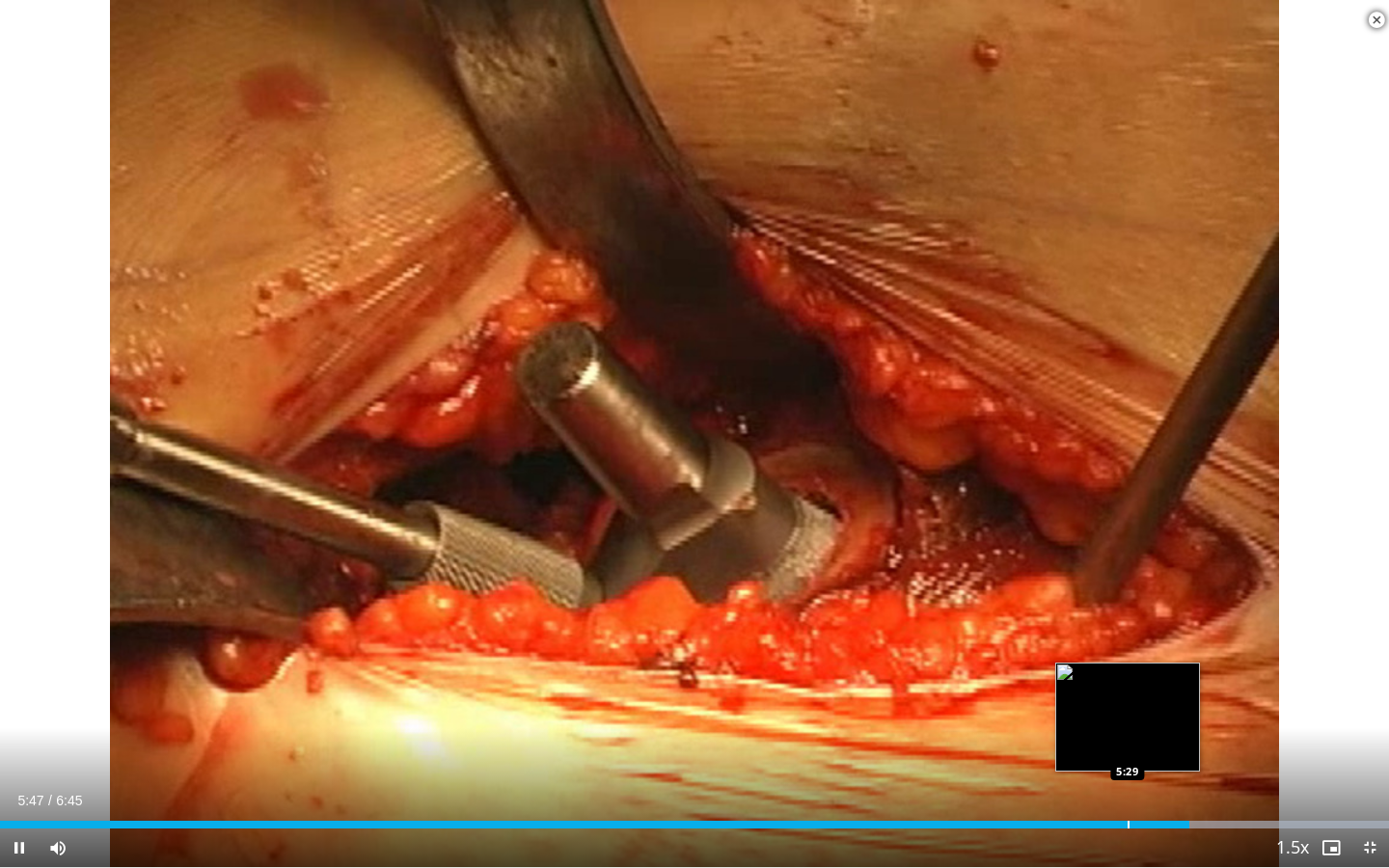 click at bounding box center (1129, 825) 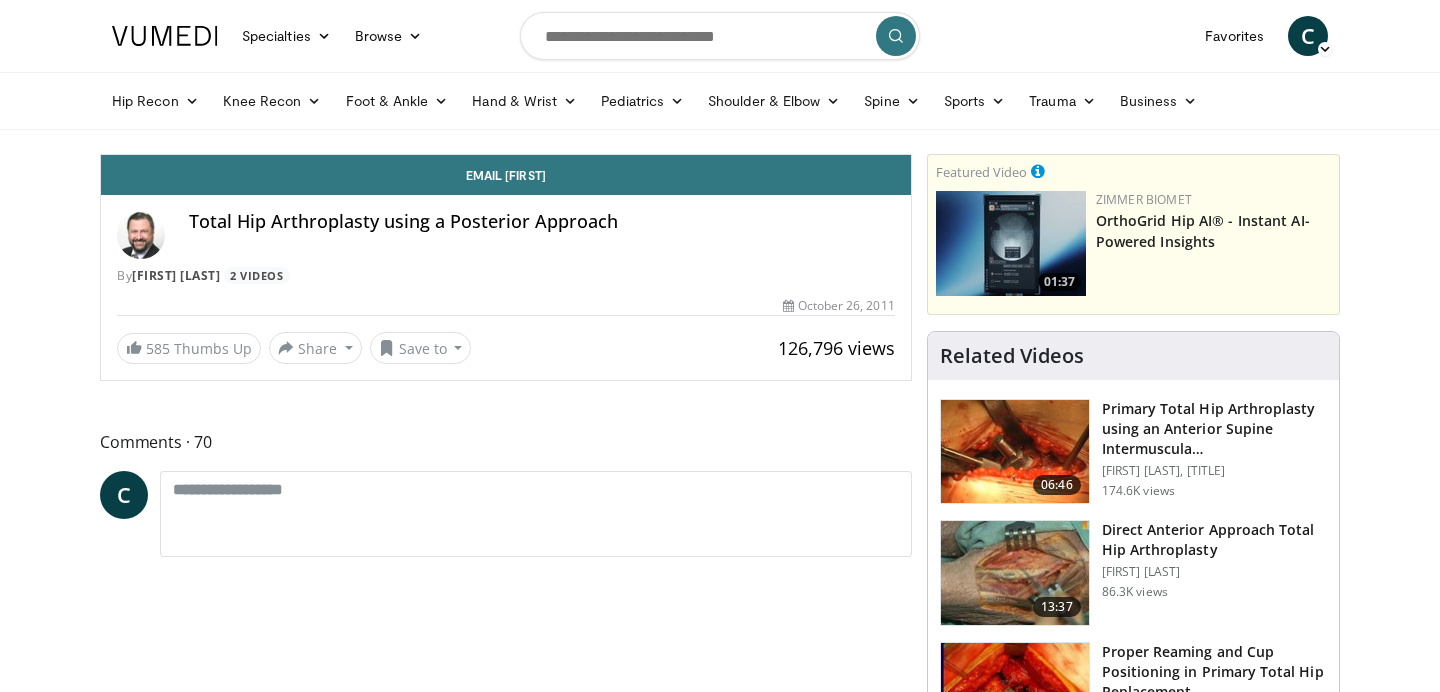 scroll, scrollTop: 0, scrollLeft: 0, axis: both 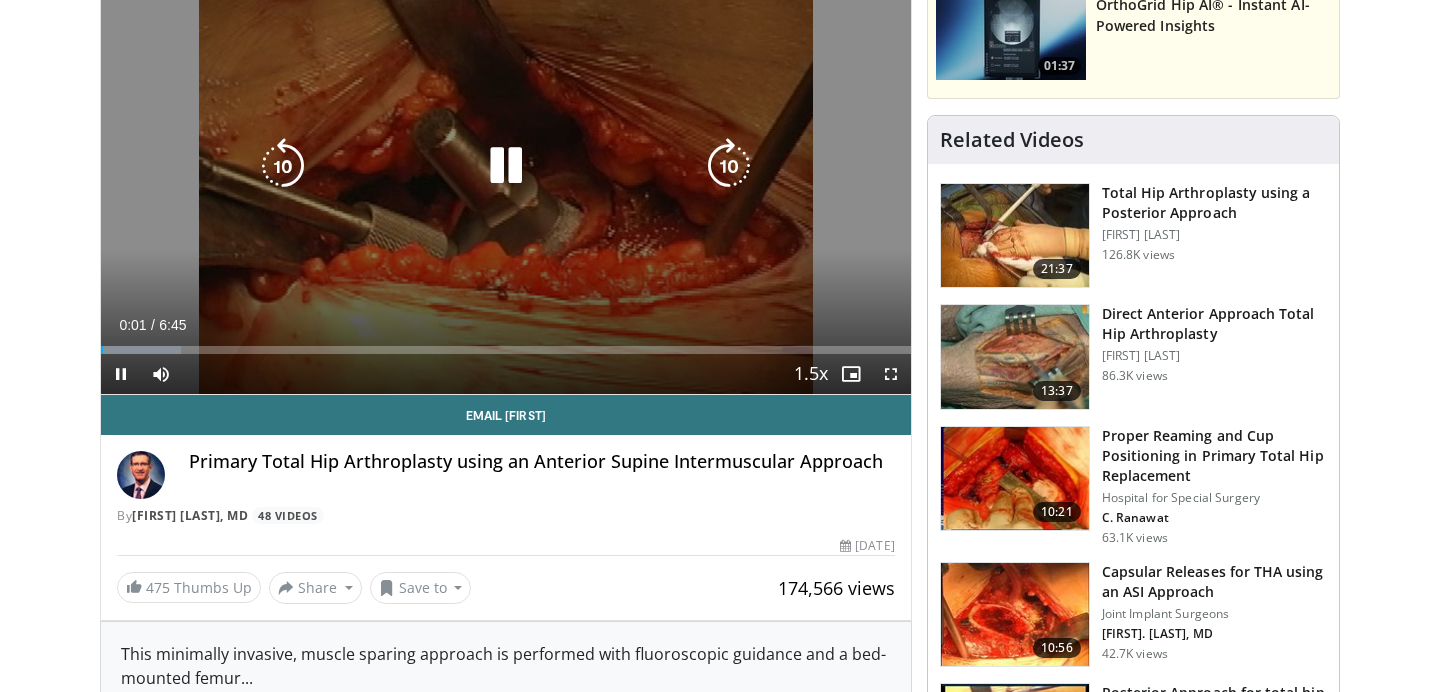 click at bounding box center (506, 166) 